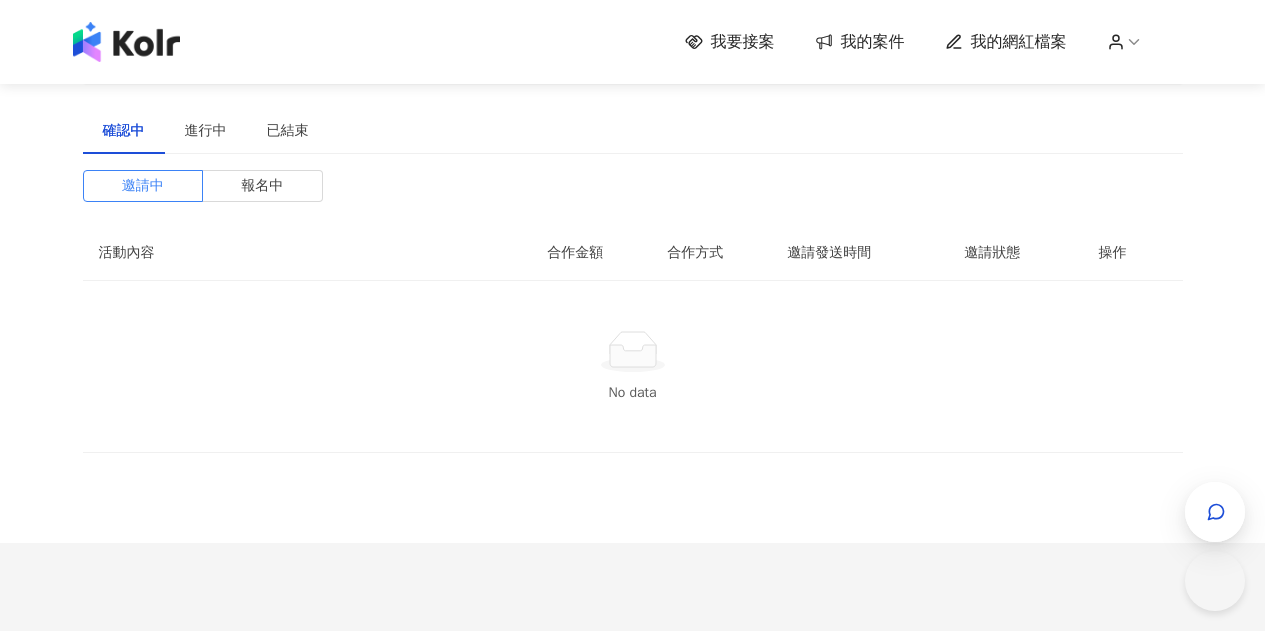 scroll, scrollTop: 0, scrollLeft: 0, axis: both 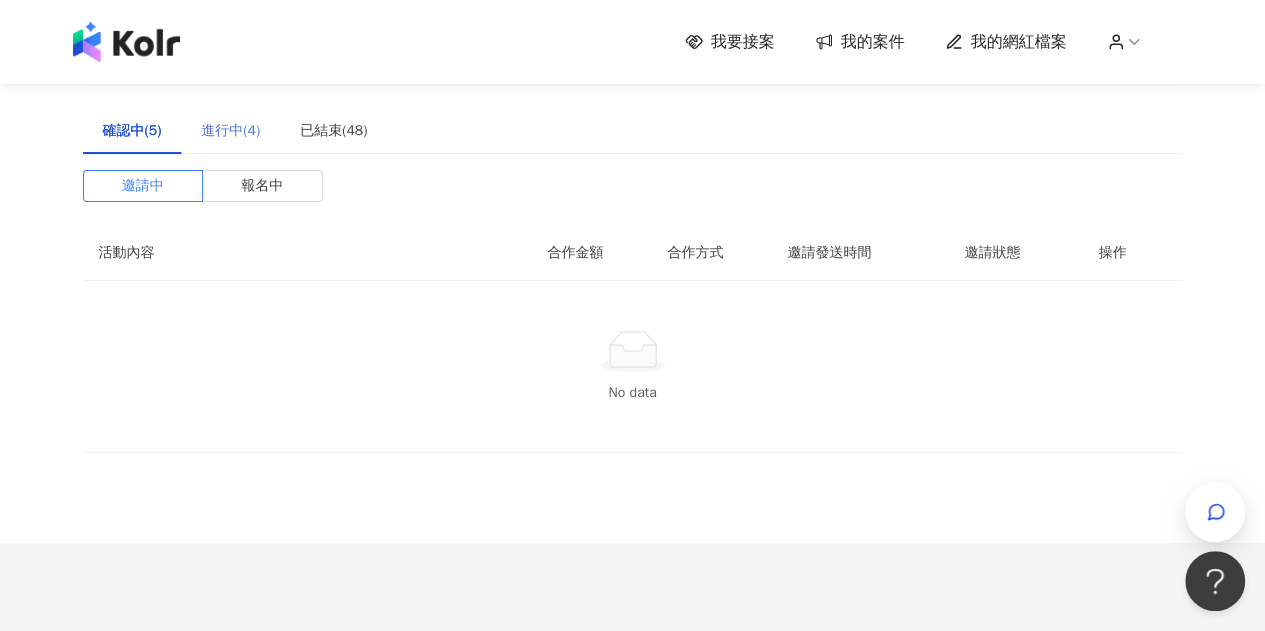 click on "進行中(4)" at bounding box center (230, 131) 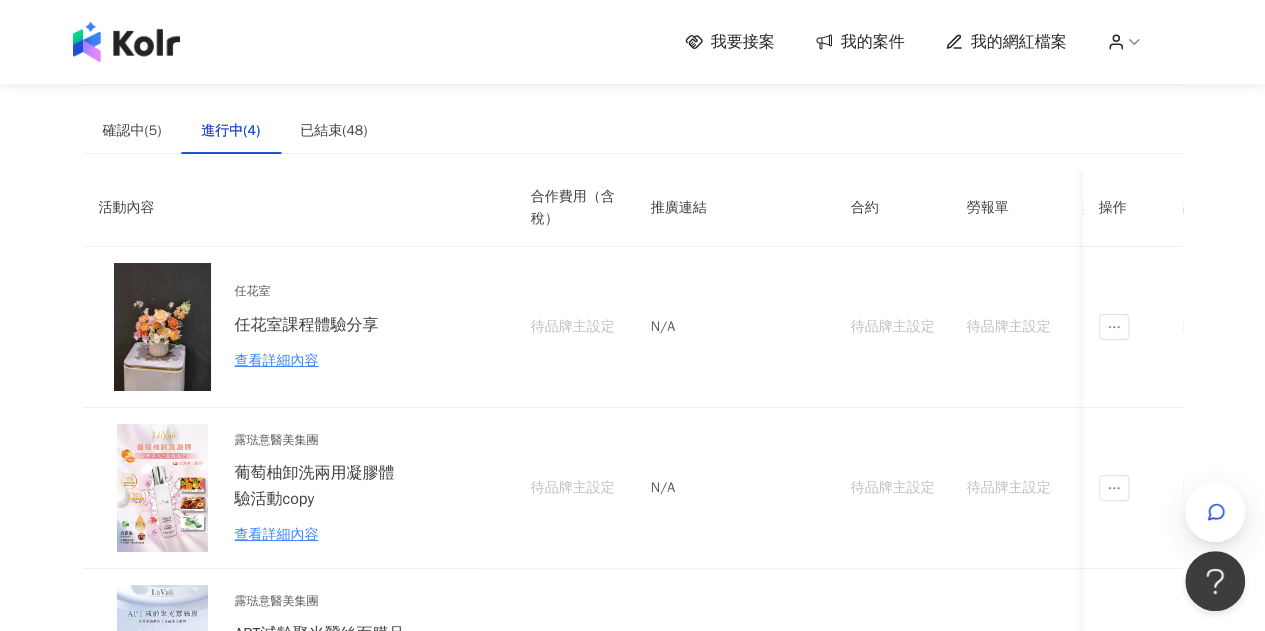 click on "我要接案 我的案件 我的網紅檔案" at bounding box center [934, 42] 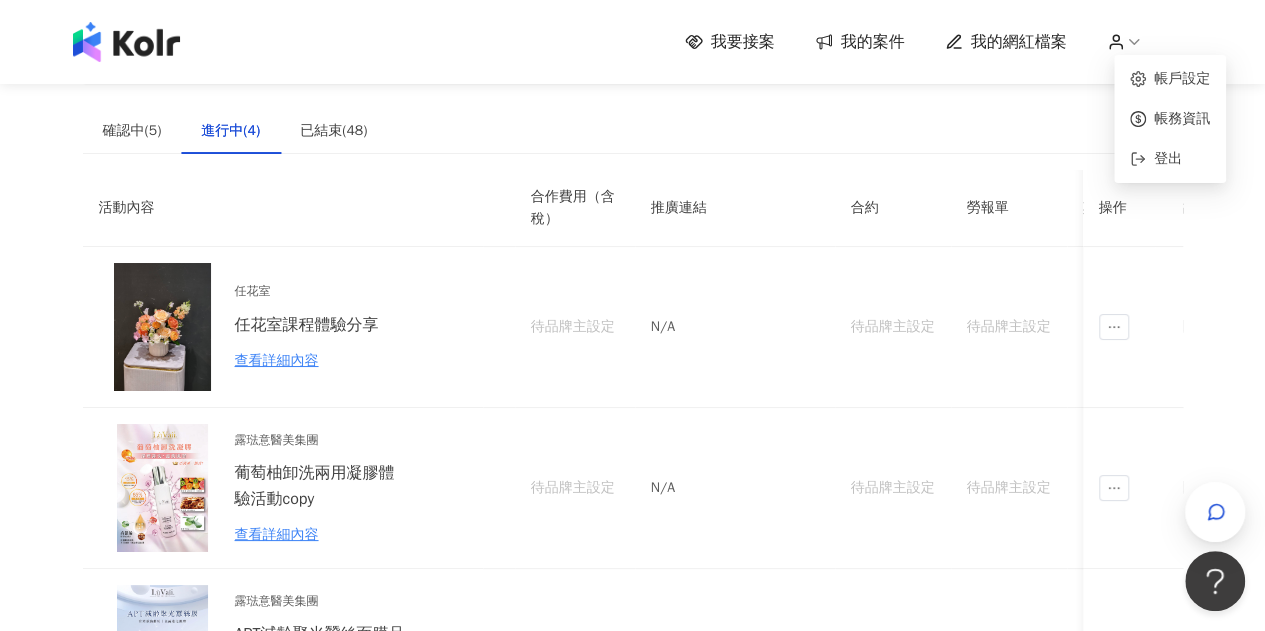 click 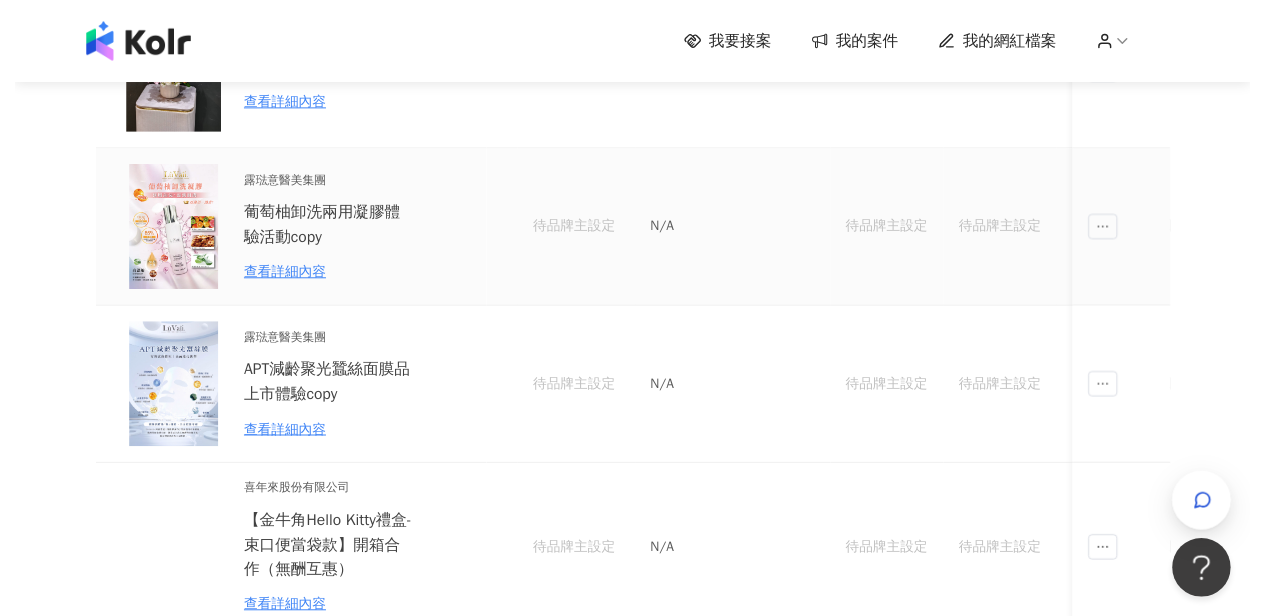 scroll, scrollTop: 0, scrollLeft: 0, axis: both 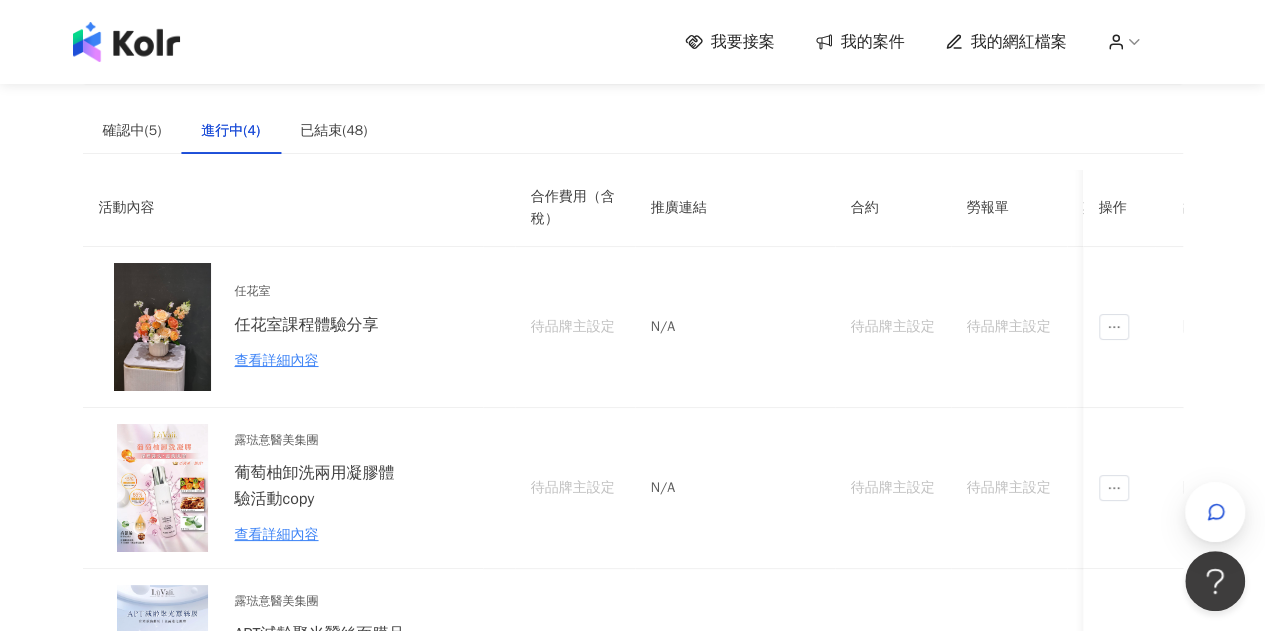 click on "我的案件" at bounding box center [860, 42] 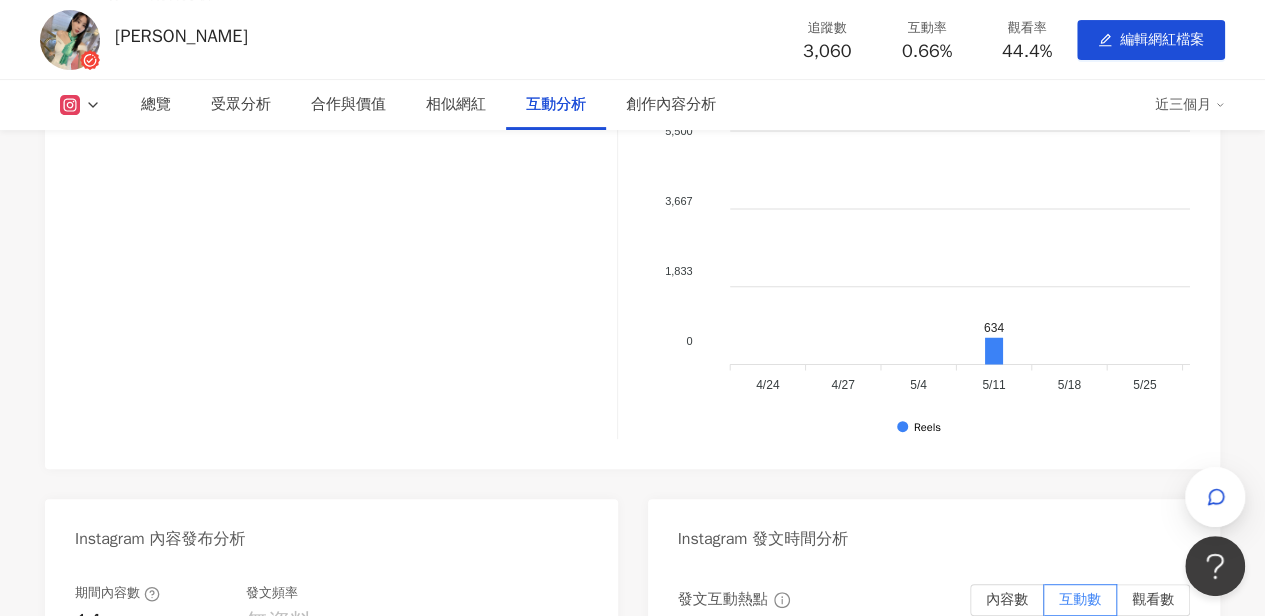 scroll, scrollTop: 3900, scrollLeft: 0, axis: vertical 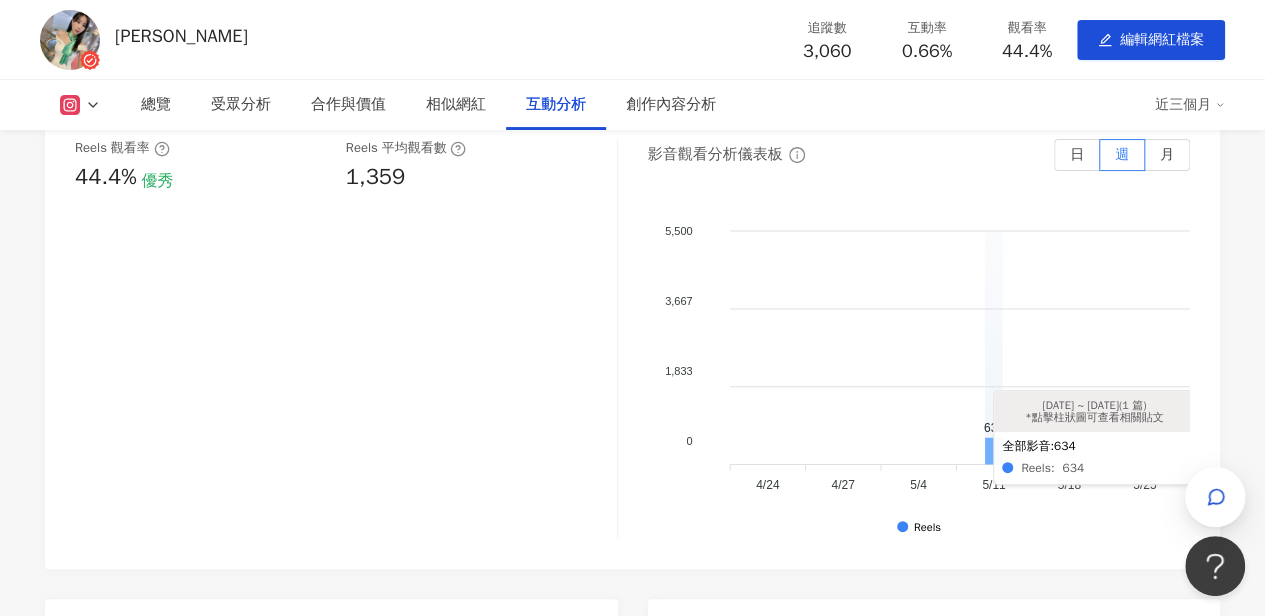 click 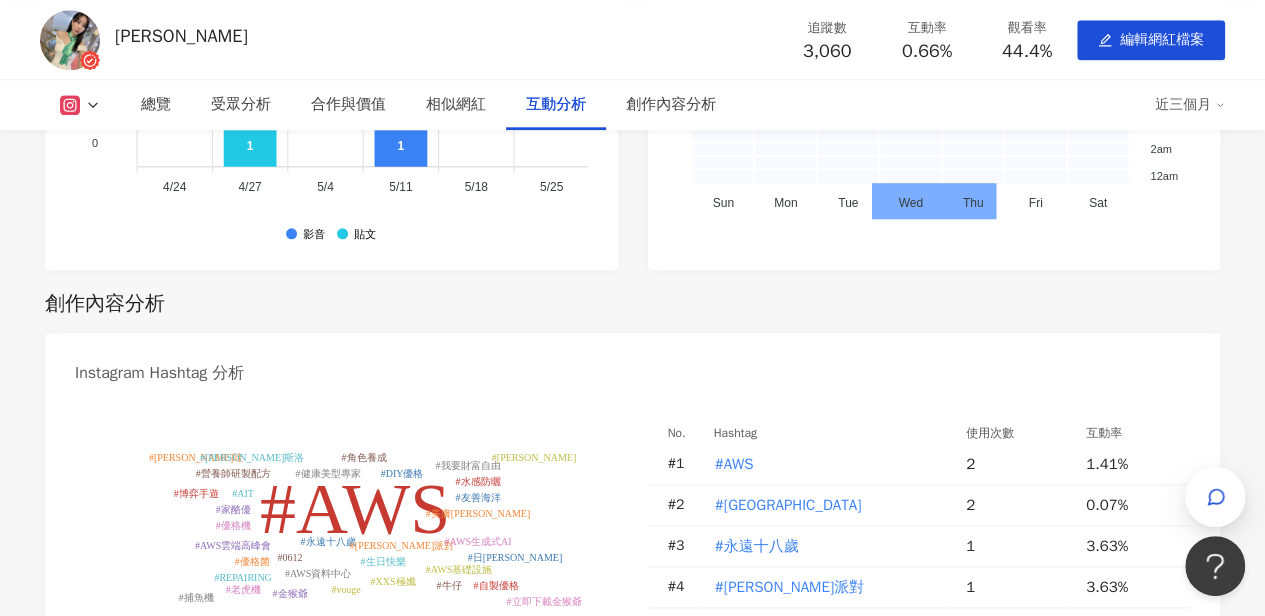 scroll, scrollTop: 4926, scrollLeft: 0, axis: vertical 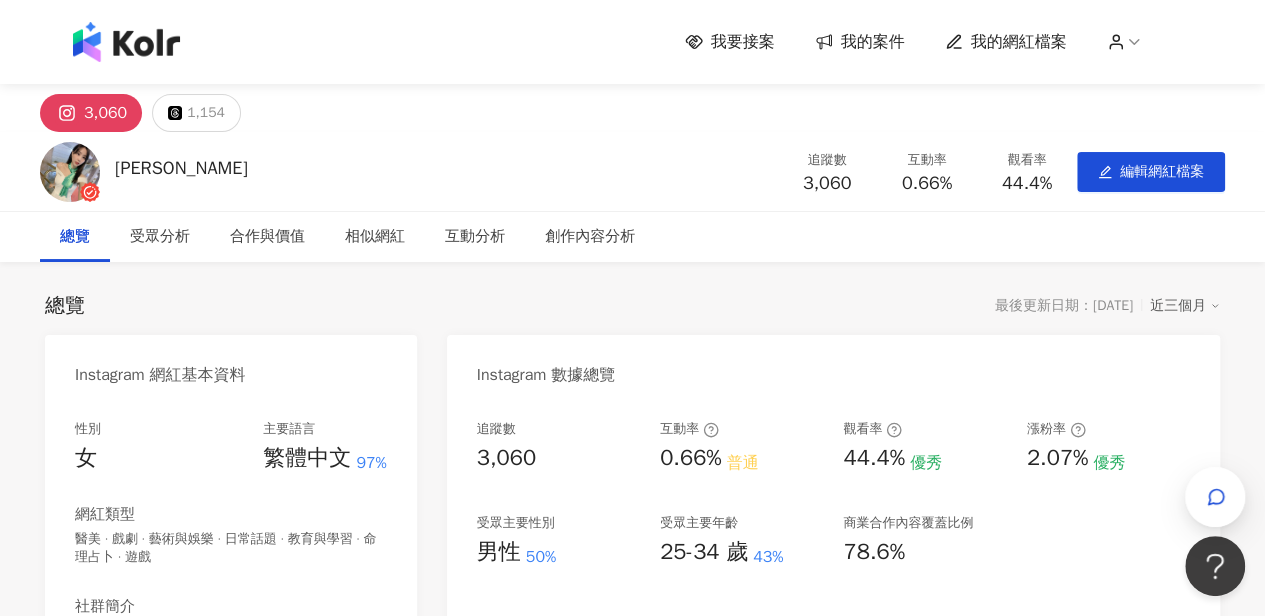 click on "我的案件" at bounding box center (873, 42) 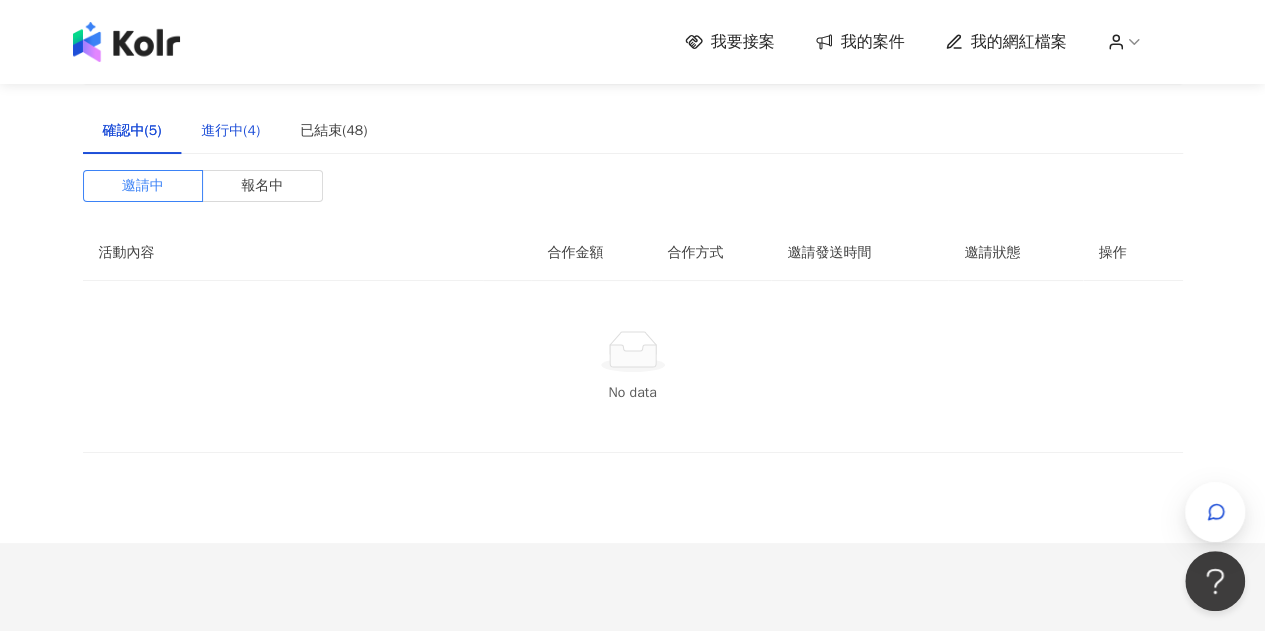 click on "進行中(4)" at bounding box center [230, 131] 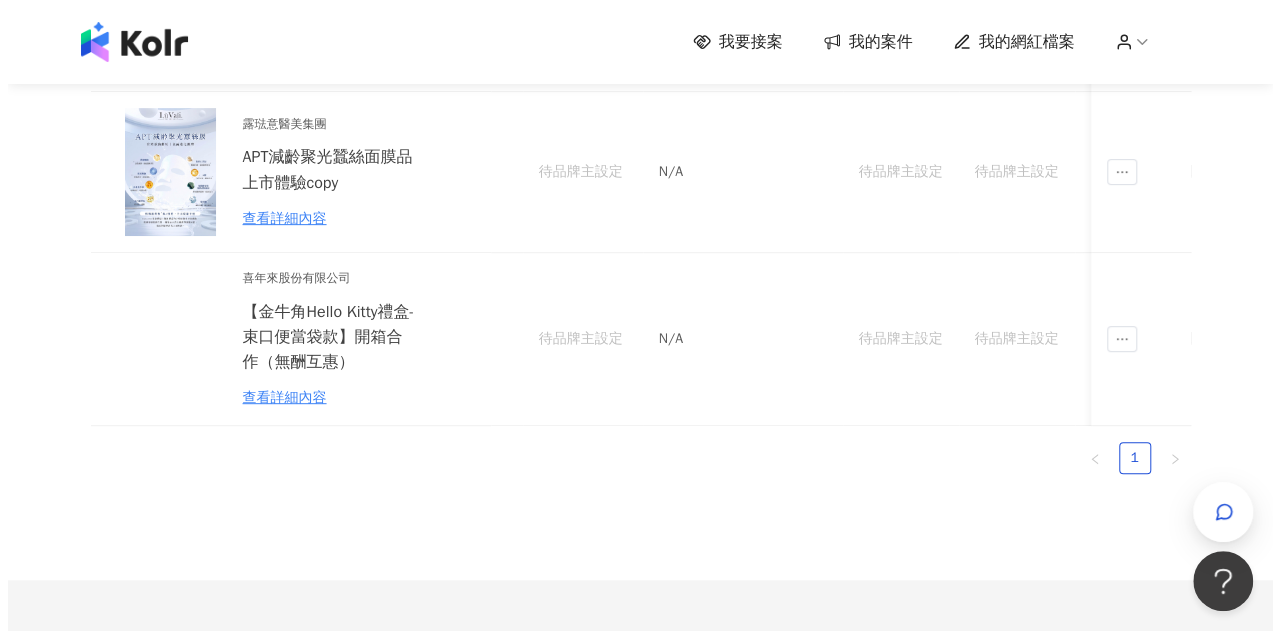 scroll, scrollTop: 462, scrollLeft: 0, axis: vertical 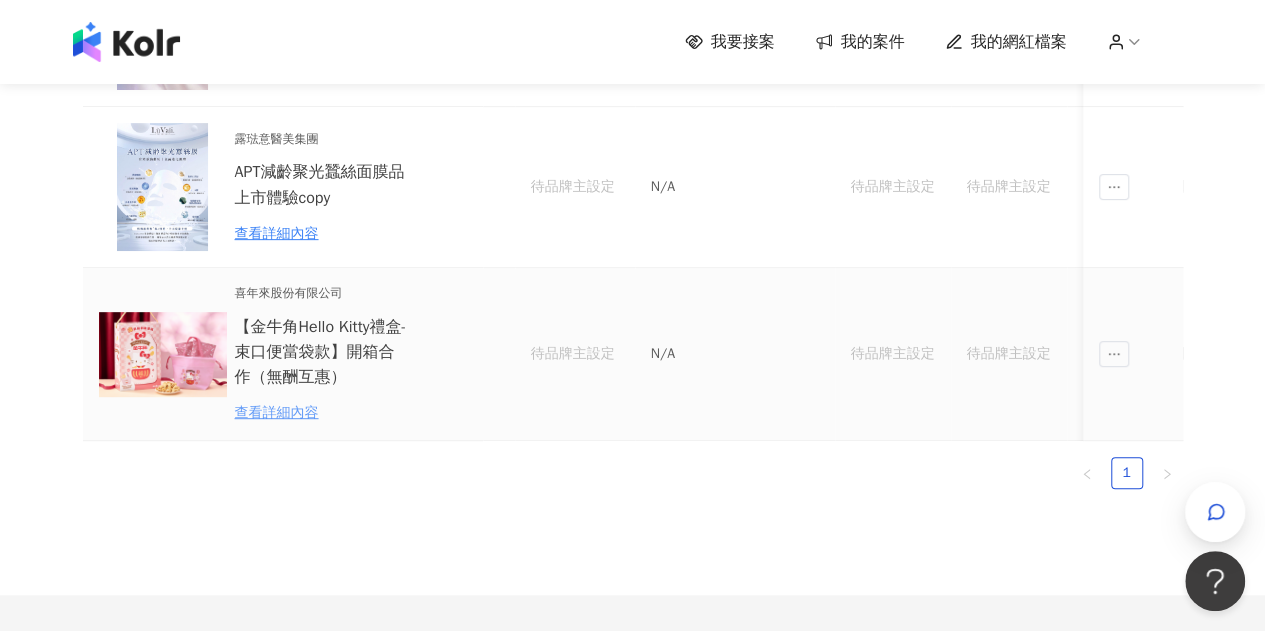 click on "查看詳細內容" at bounding box center (322, 413) 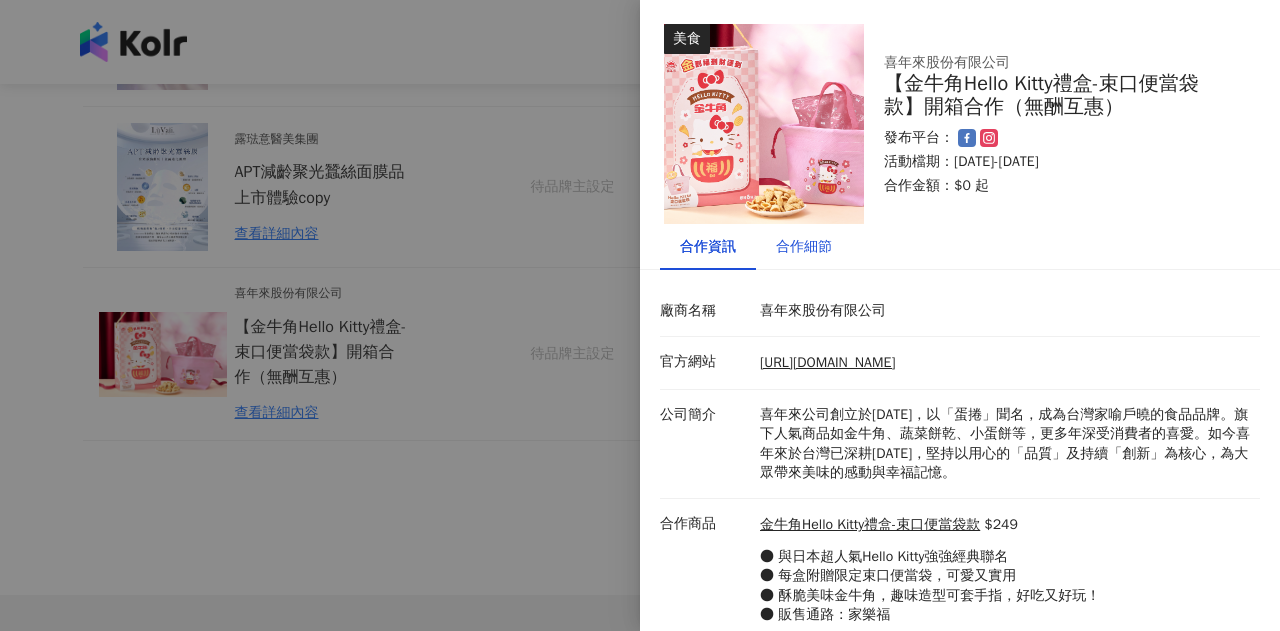 click on "合作細節" at bounding box center [804, 247] 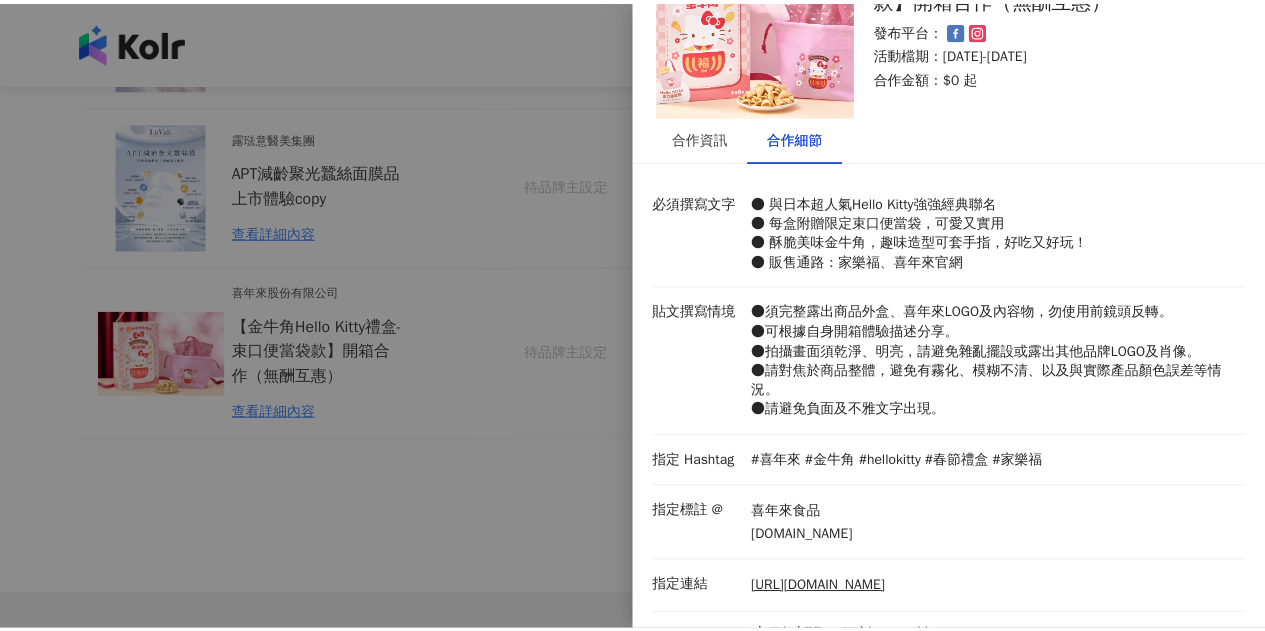 scroll, scrollTop: 0, scrollLeft: 0, axis: both 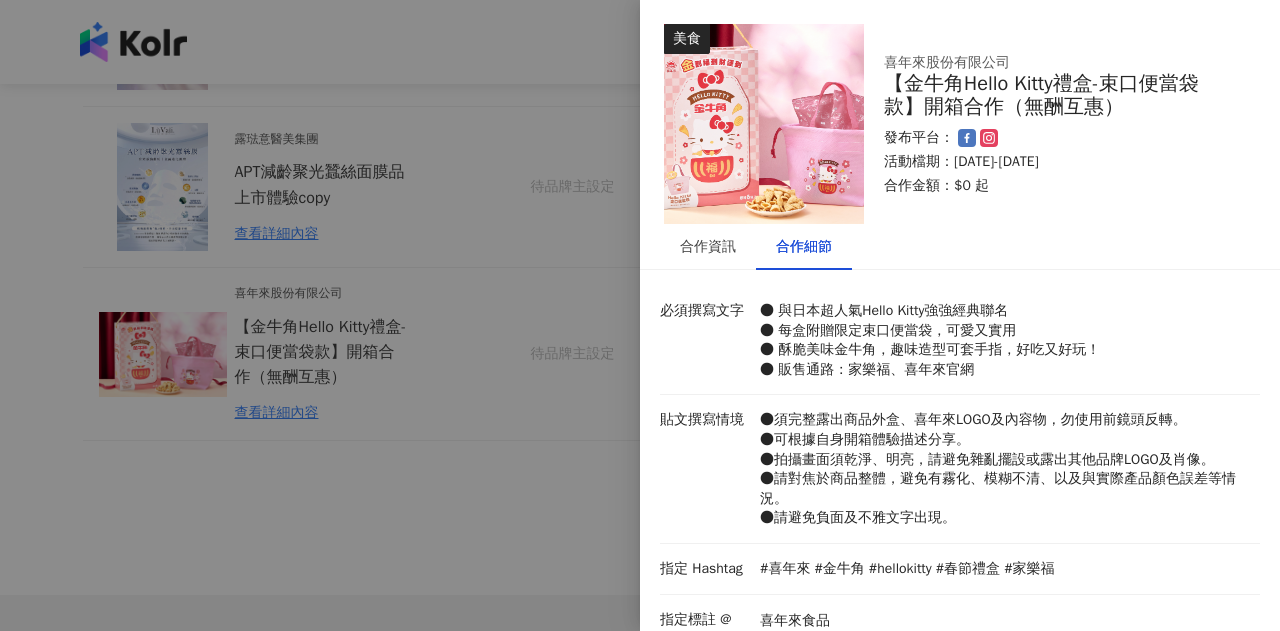 click at bounding box center (640, 315) 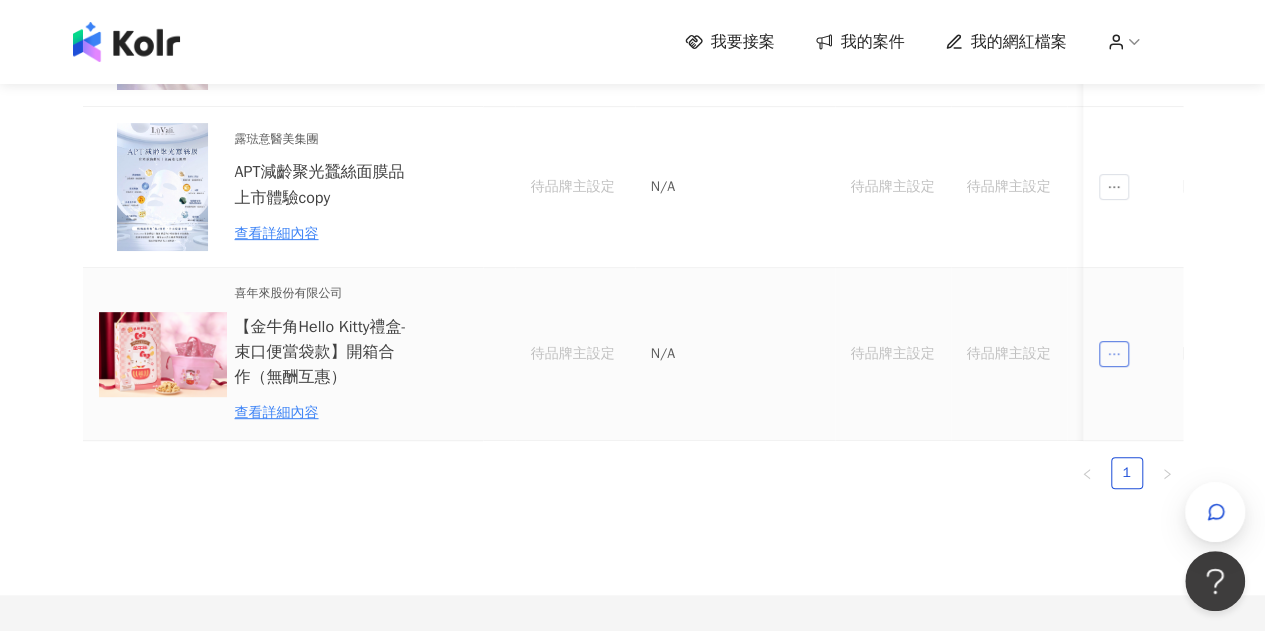 click 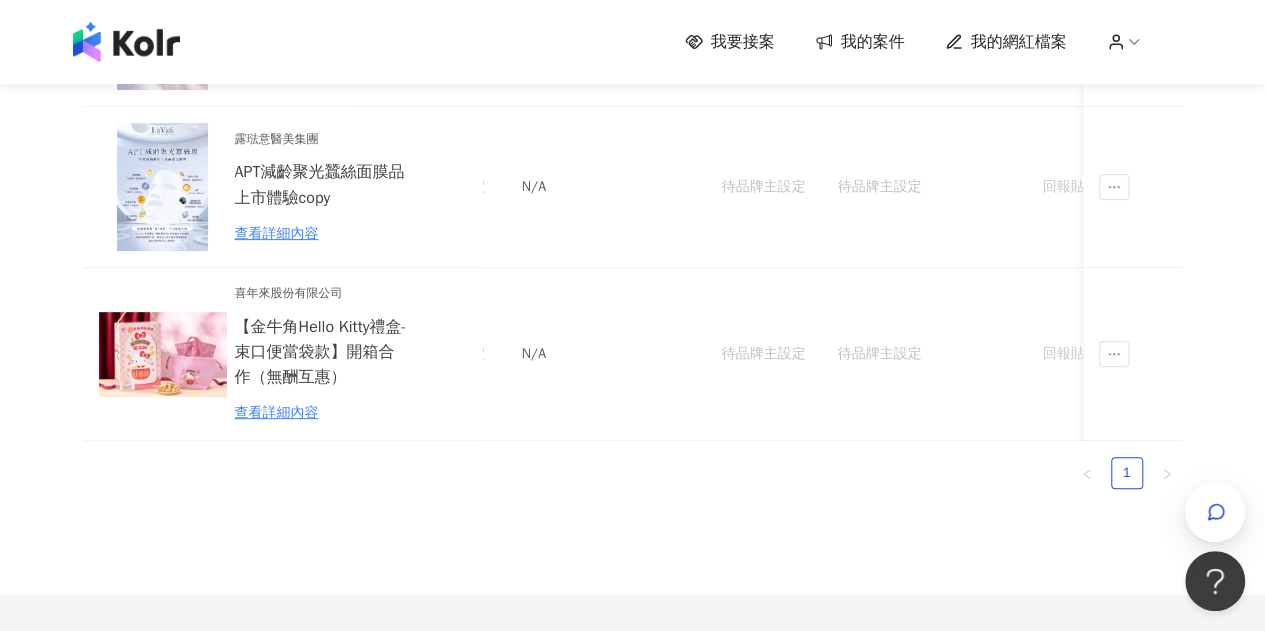 scroll, scrollTop: 0, scrollLeft: 0, axis: both 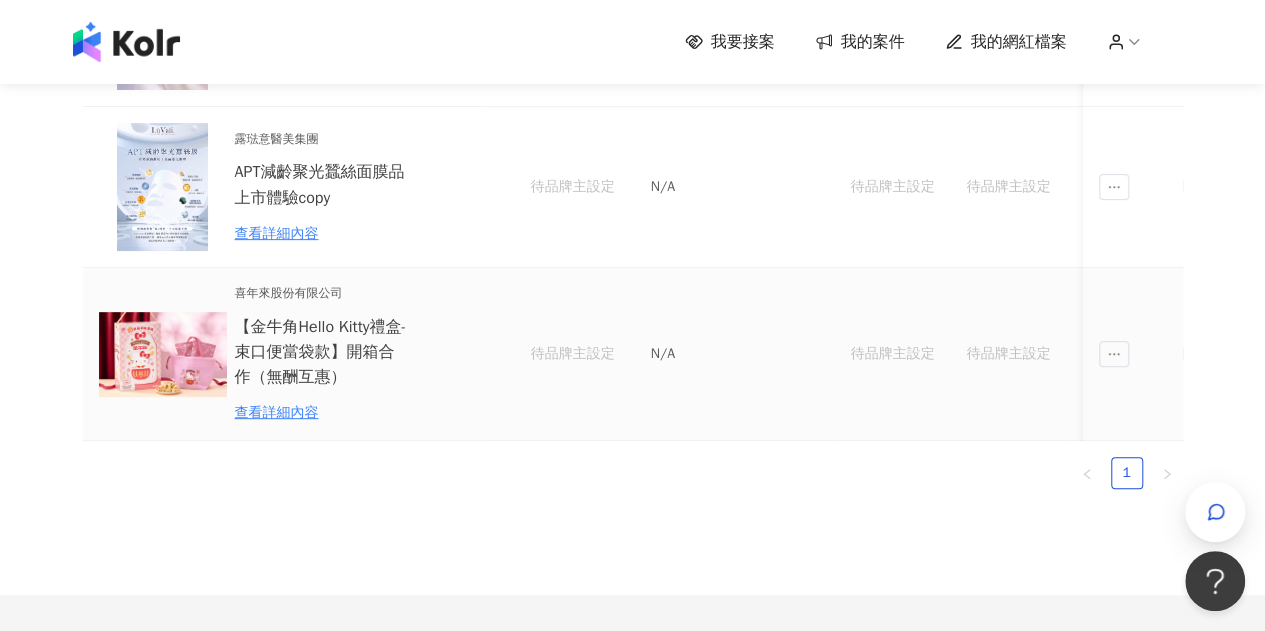 click at bounding box center (1133, 354) 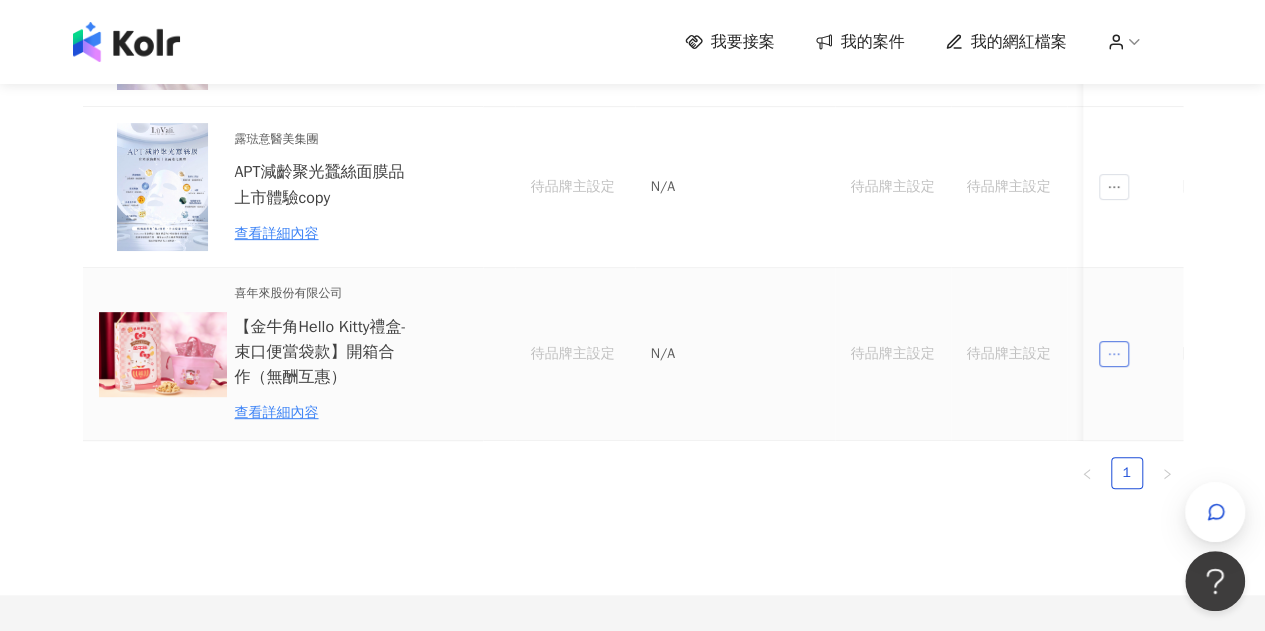 click at bounding box center (1114, 354) 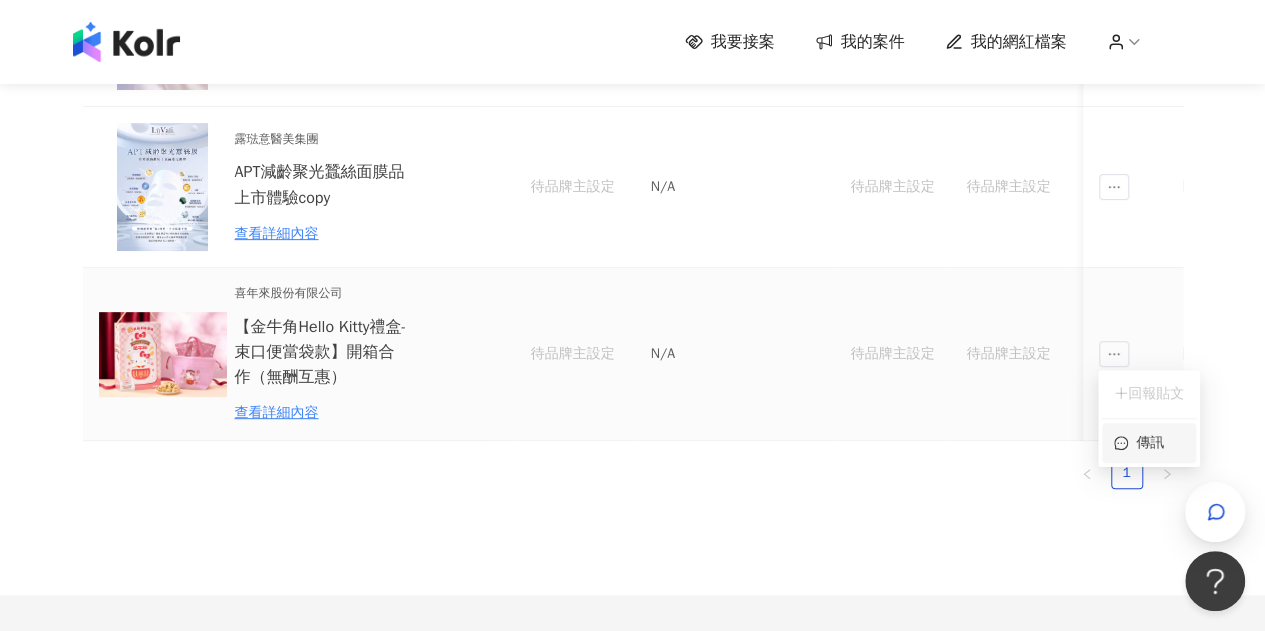 click 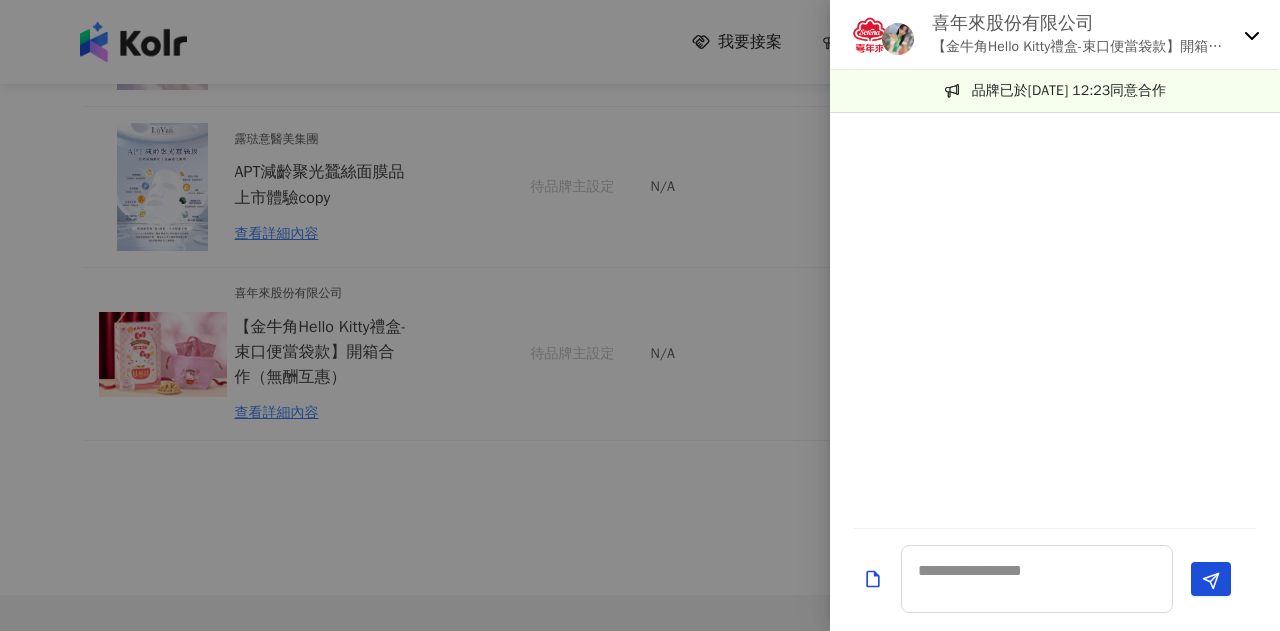 click 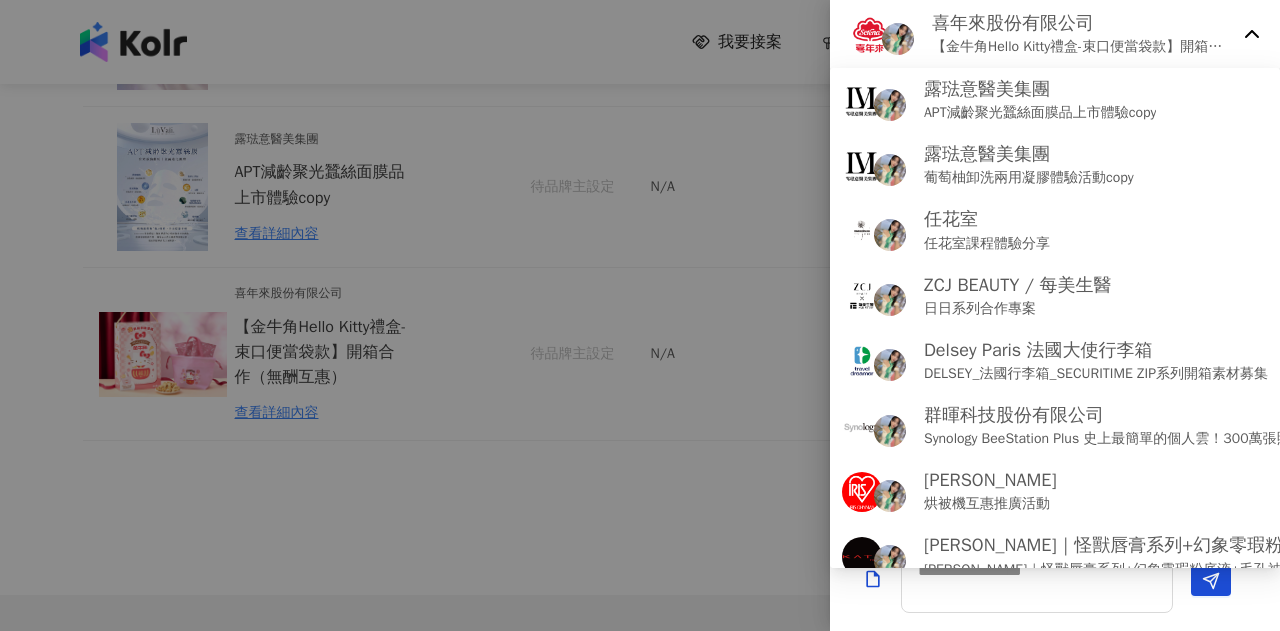 click 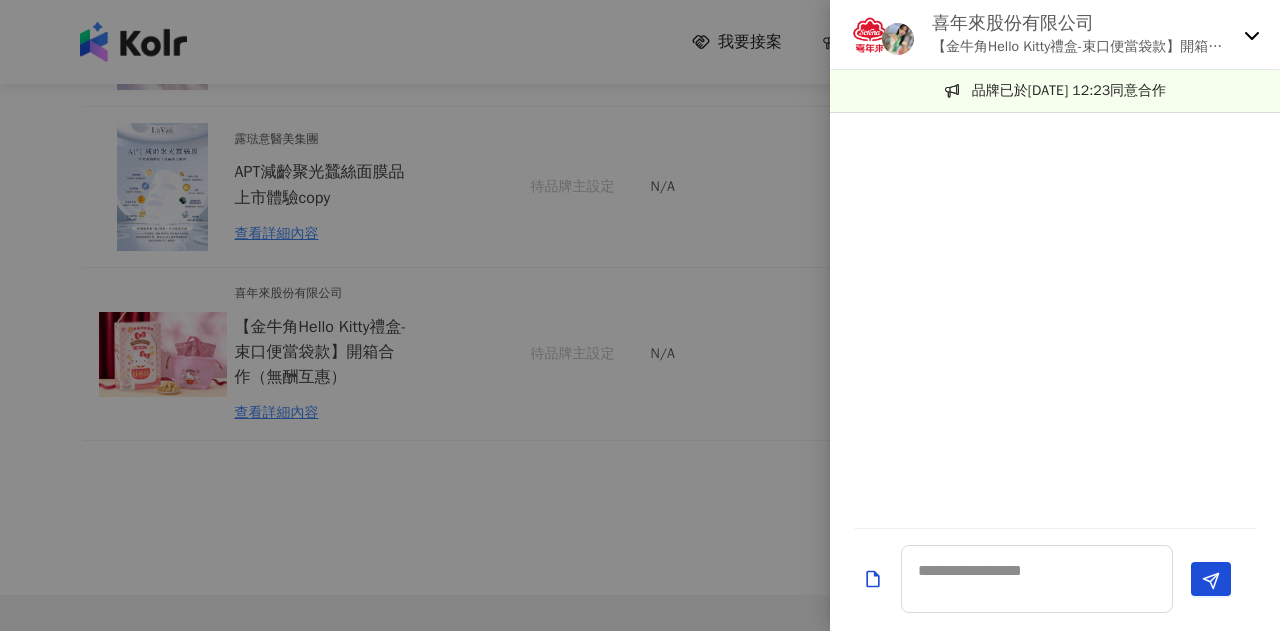click at bounding box center (640, 315) 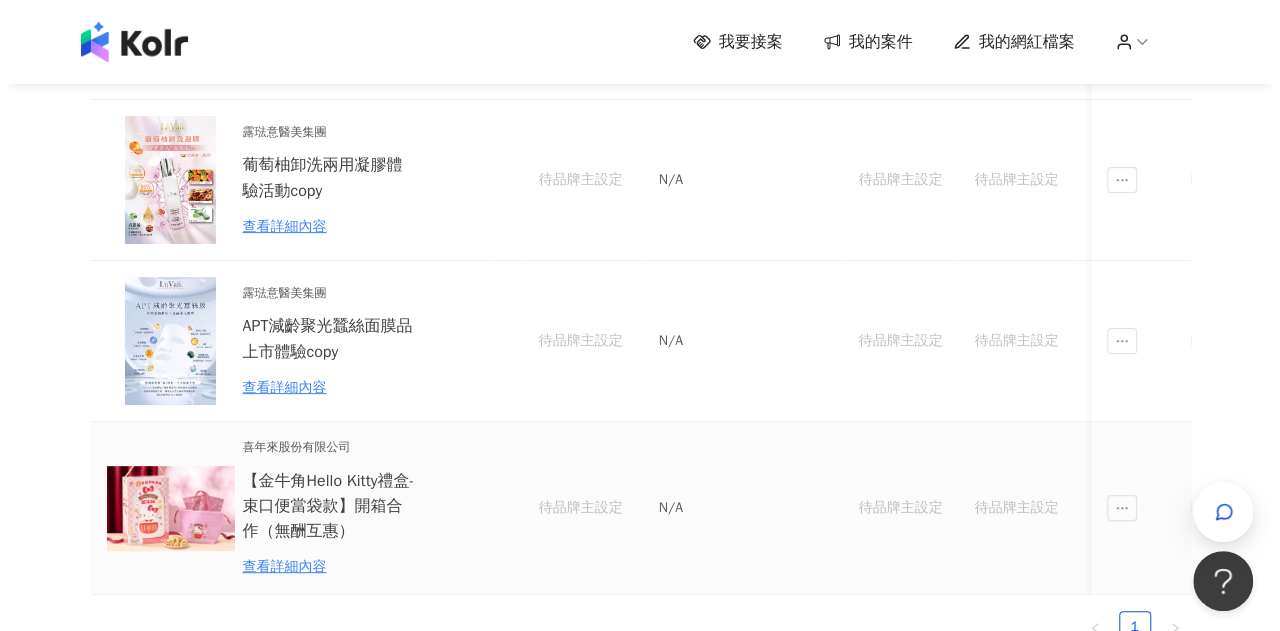 scroll, scrollTop: 262, scrollLeft: 0, axis: vertical 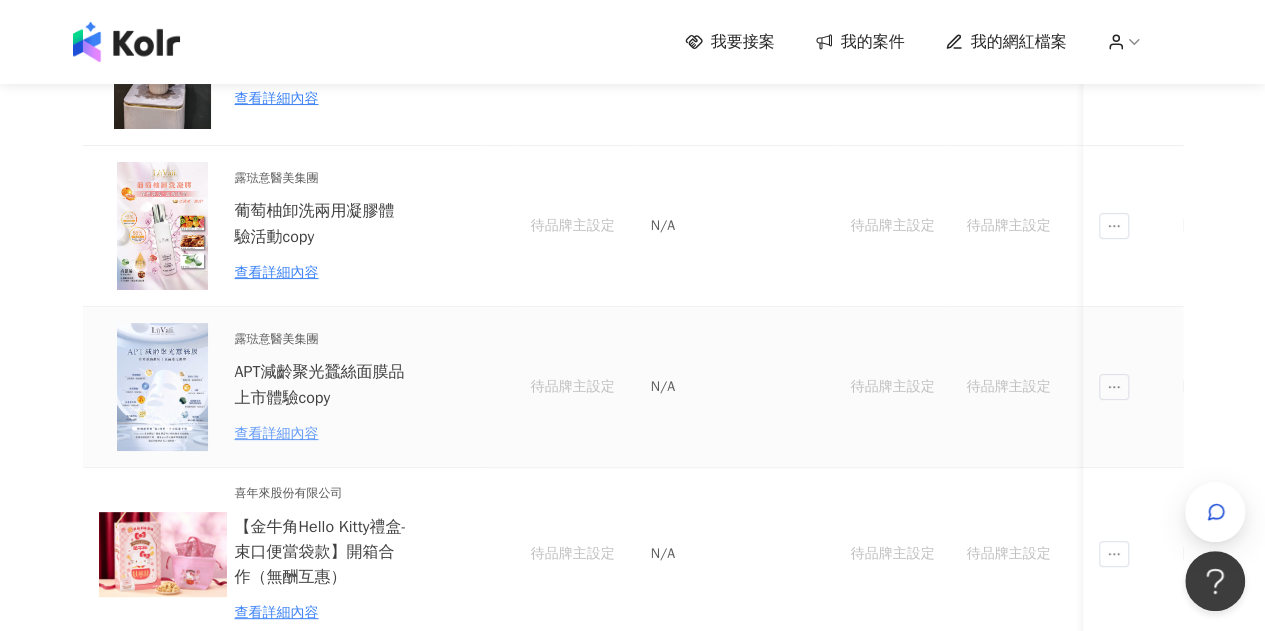 click on "查看詳細內容" at bounding box center (322, 434) 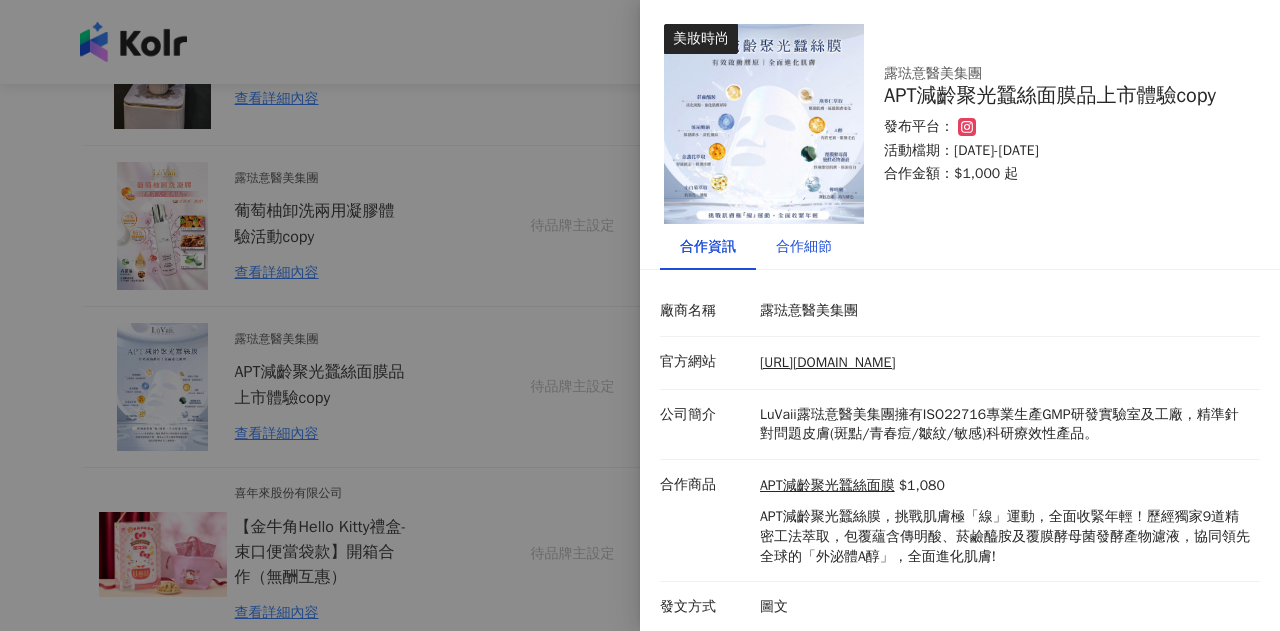 click on "合作細節" at bounding box center [804, 247] 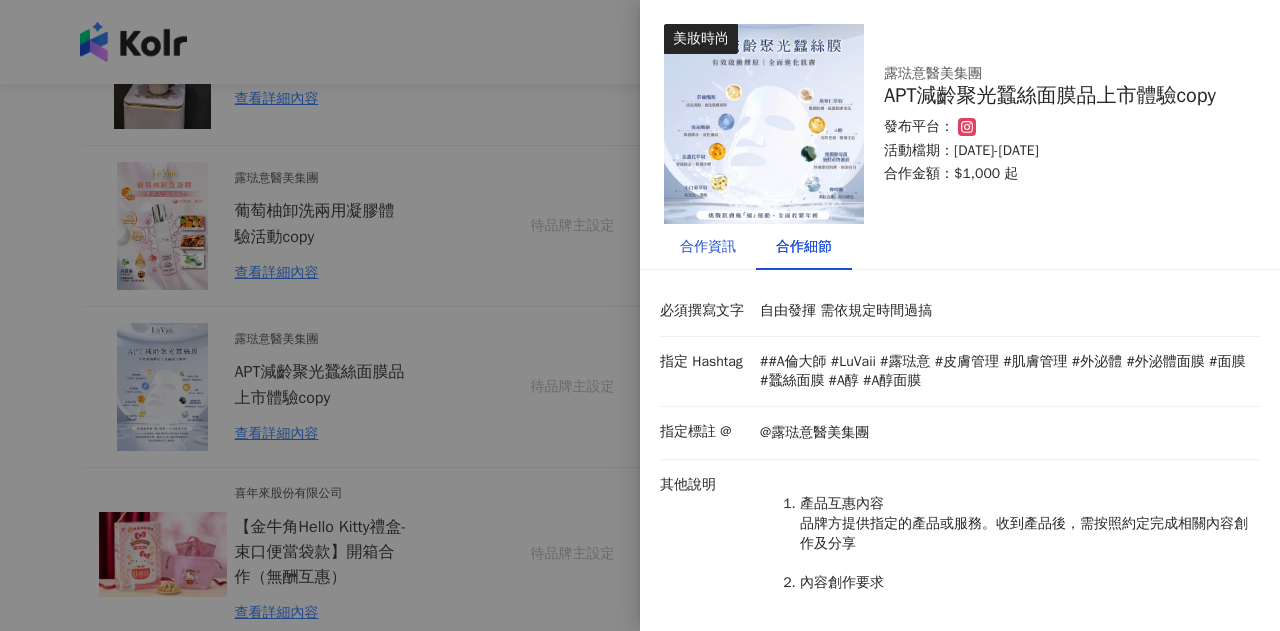 click on "合作資訊" at bounding box center (708, 247) 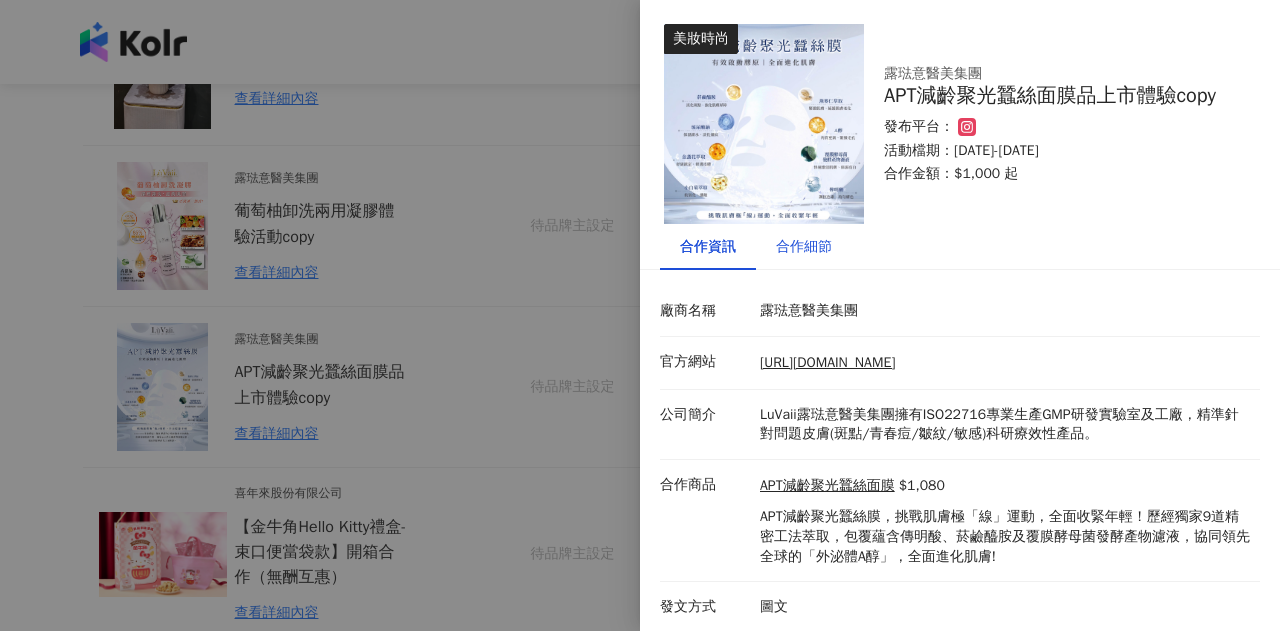 click on "合作細節" at bounding box center (804, 247) 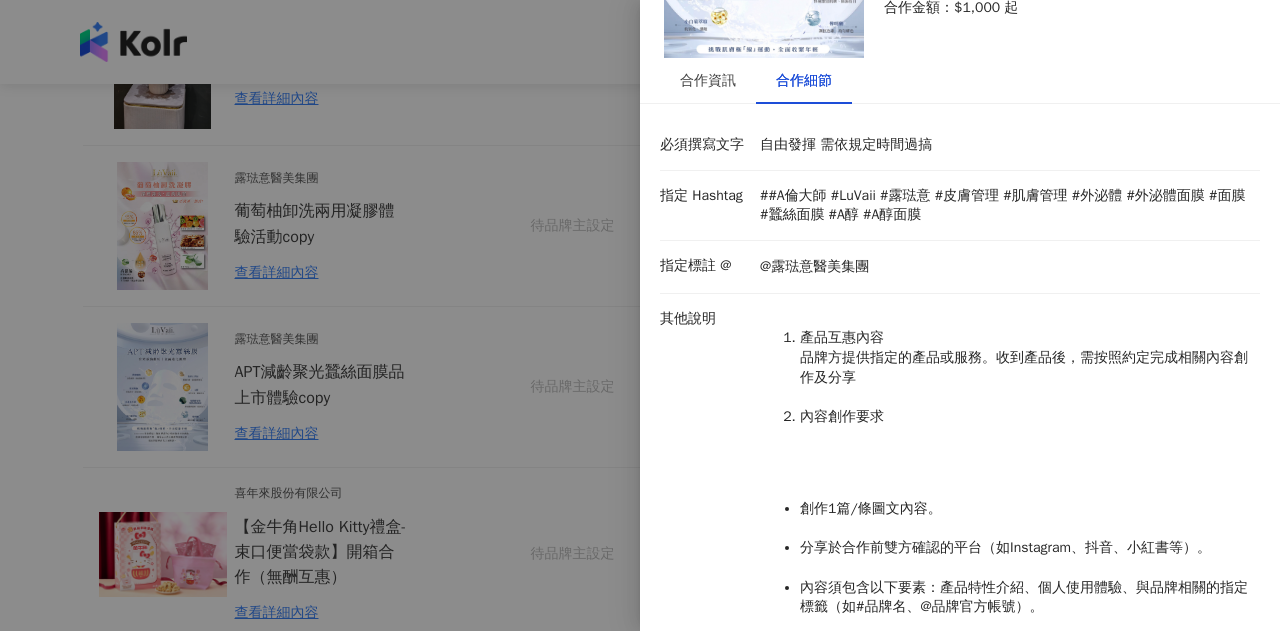 scroll, scrollTop: 0, scrollLeft: 0, axis: both 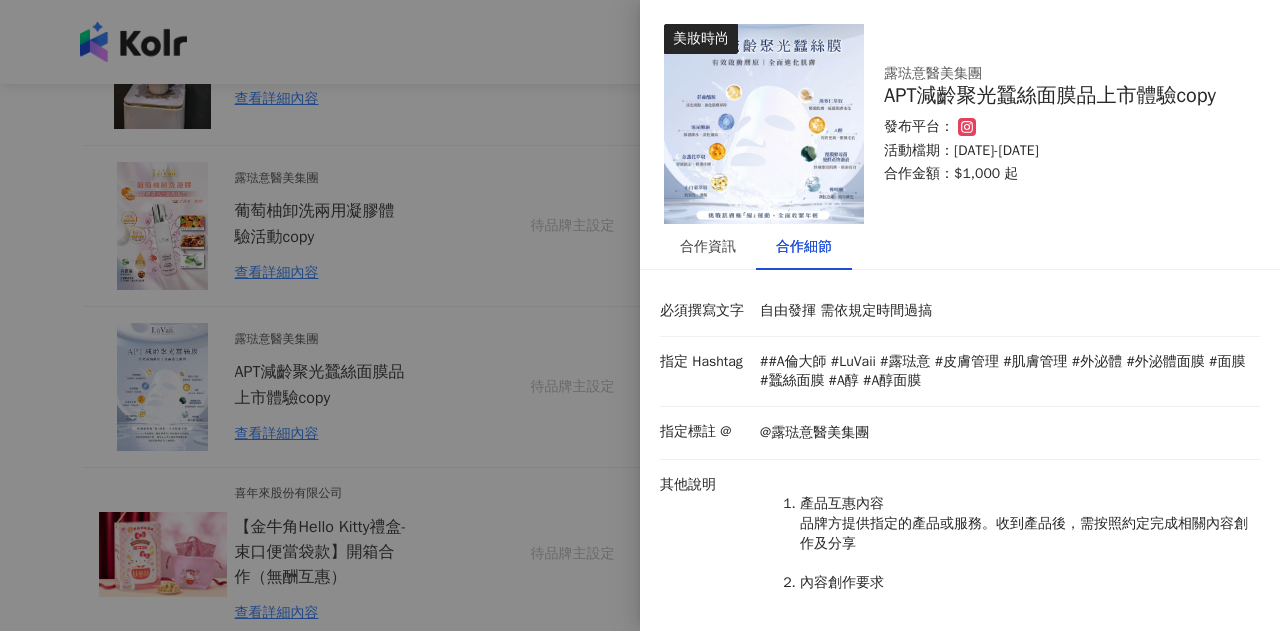 click on "活動檔期：2025/3/11-2025/4/10" at bounding box center [1060, 151] 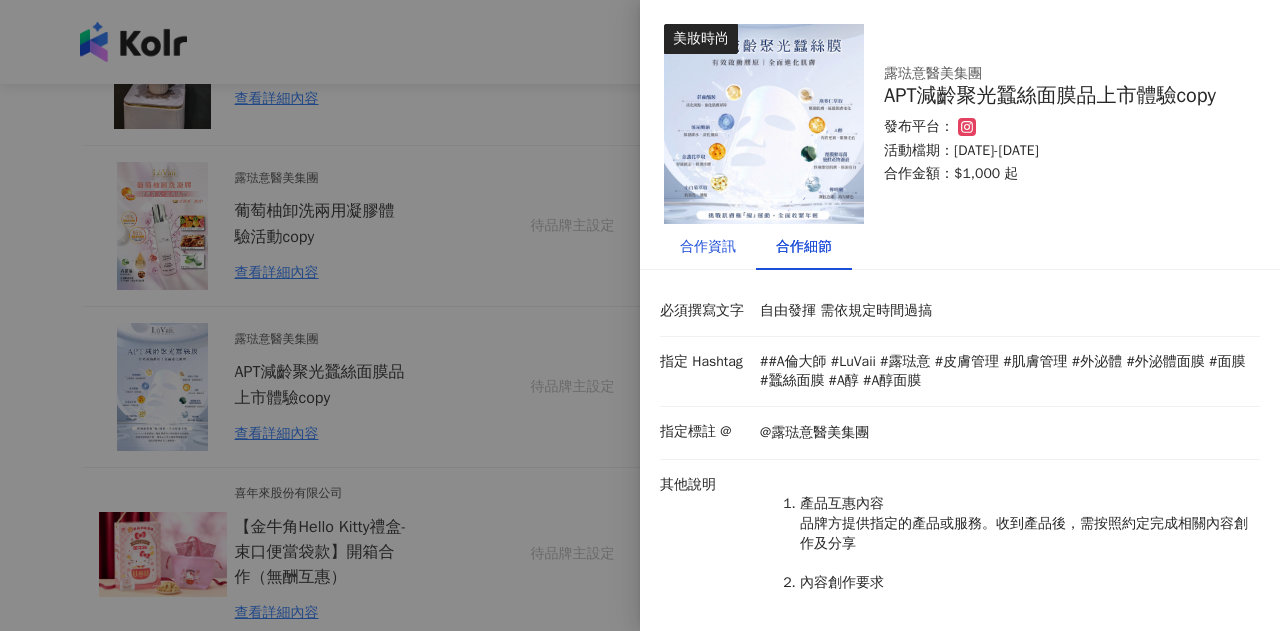 click on "合作資訊" at bounding box center [708, 247] 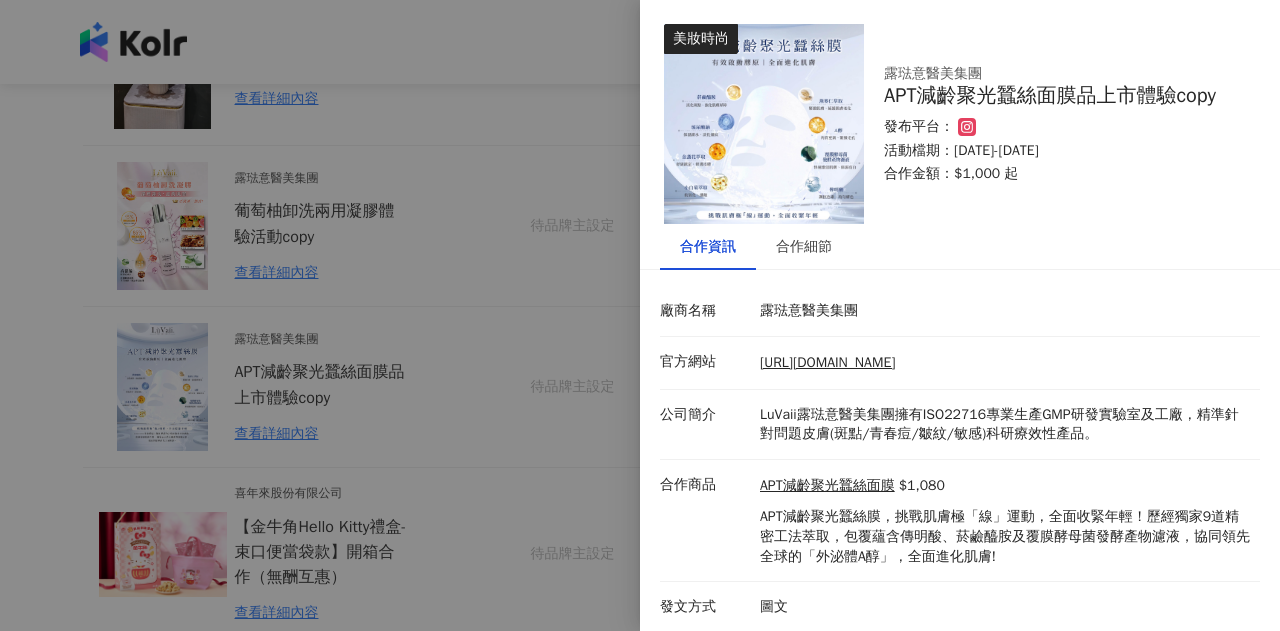 click on "$1,080" at bounding box center (922, 486) 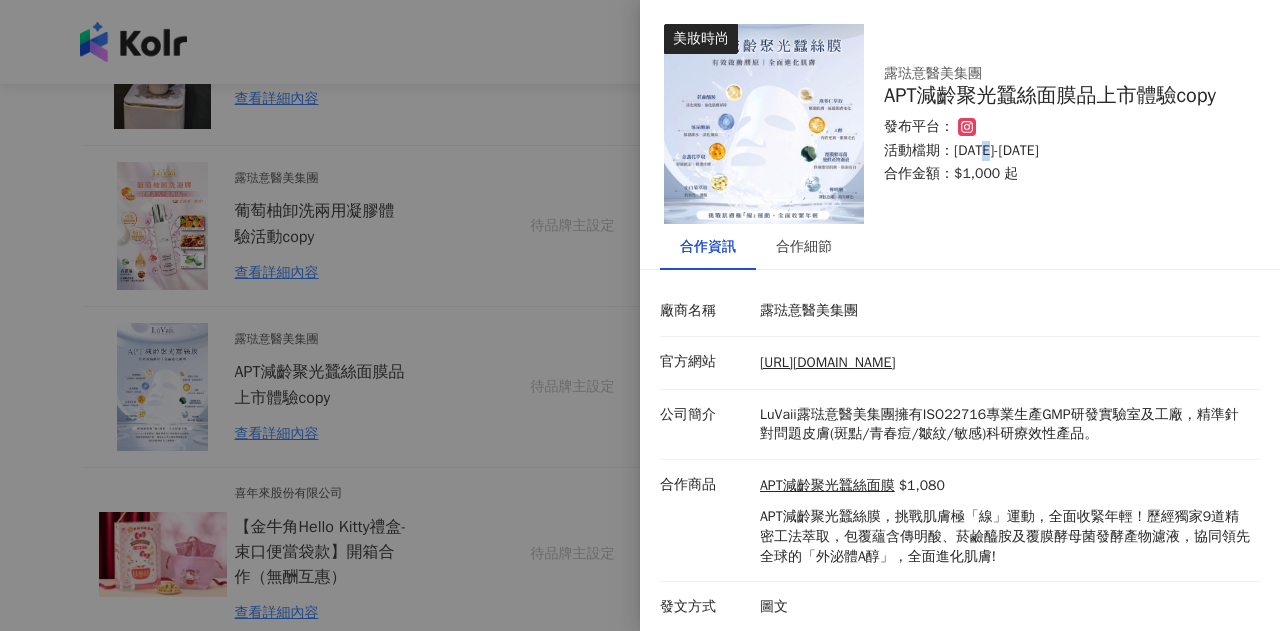click on "活動檔期：2025/3/11-2025/4/10" at bounding box center [1060, 151] 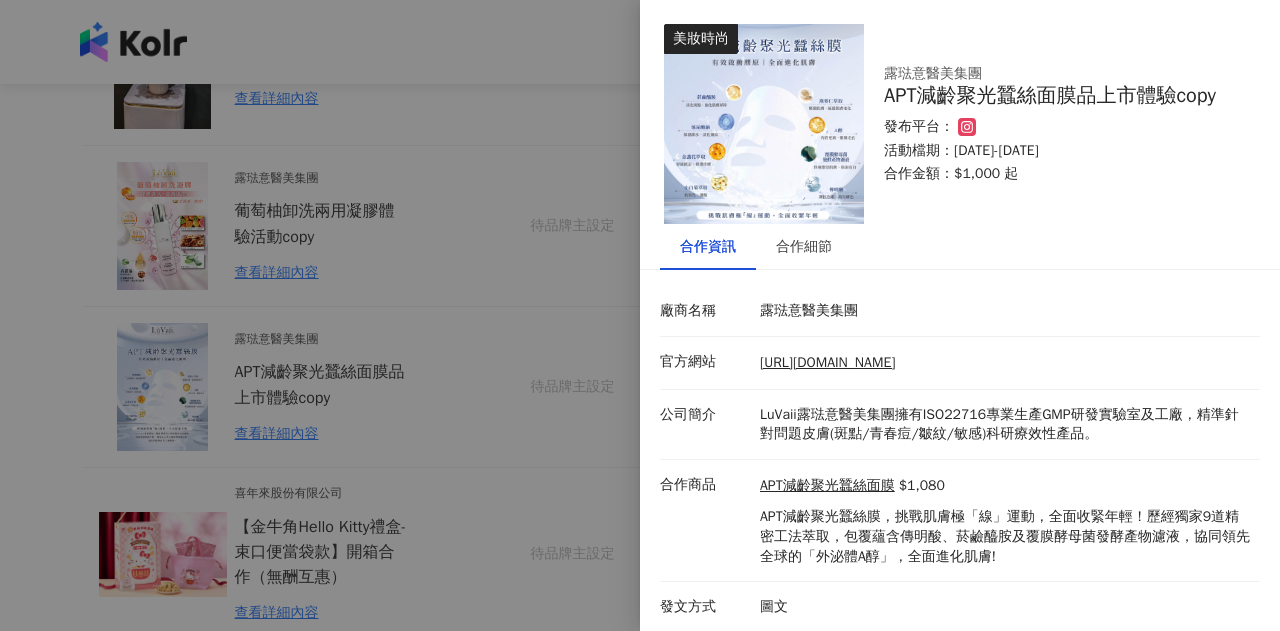 click on "活動檔期：2025/3/11-2025/4/10" at bounding box center (1060, 151) 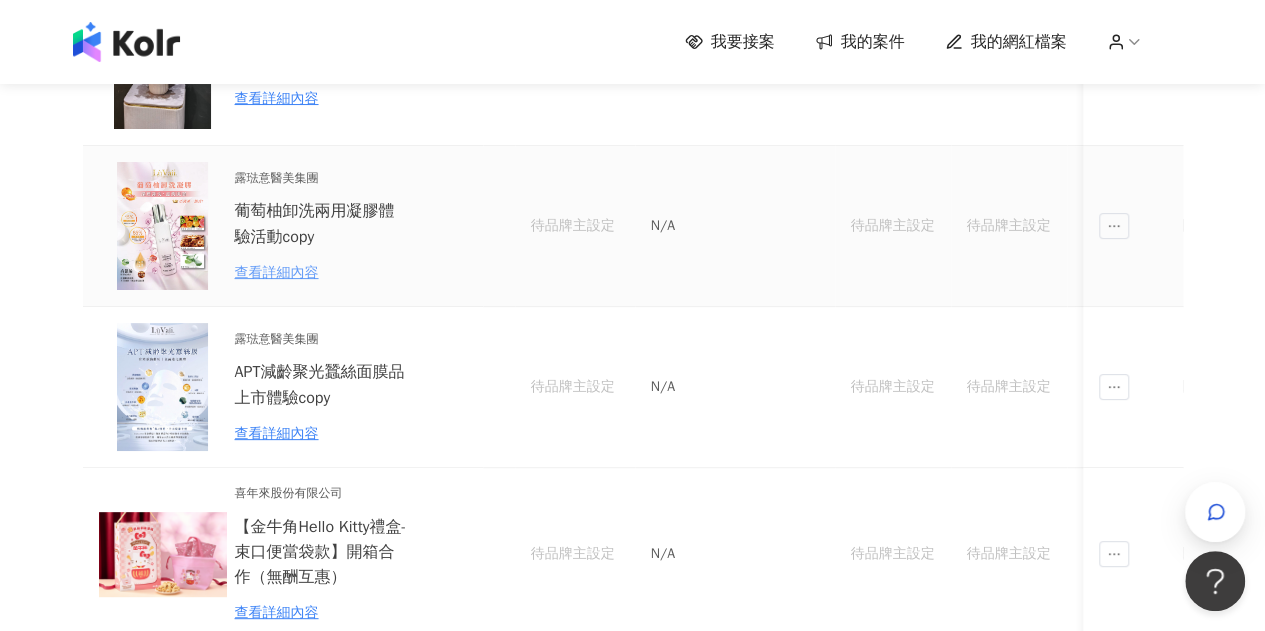 click on "查看詳細內容" at bounding box center (322, 273) 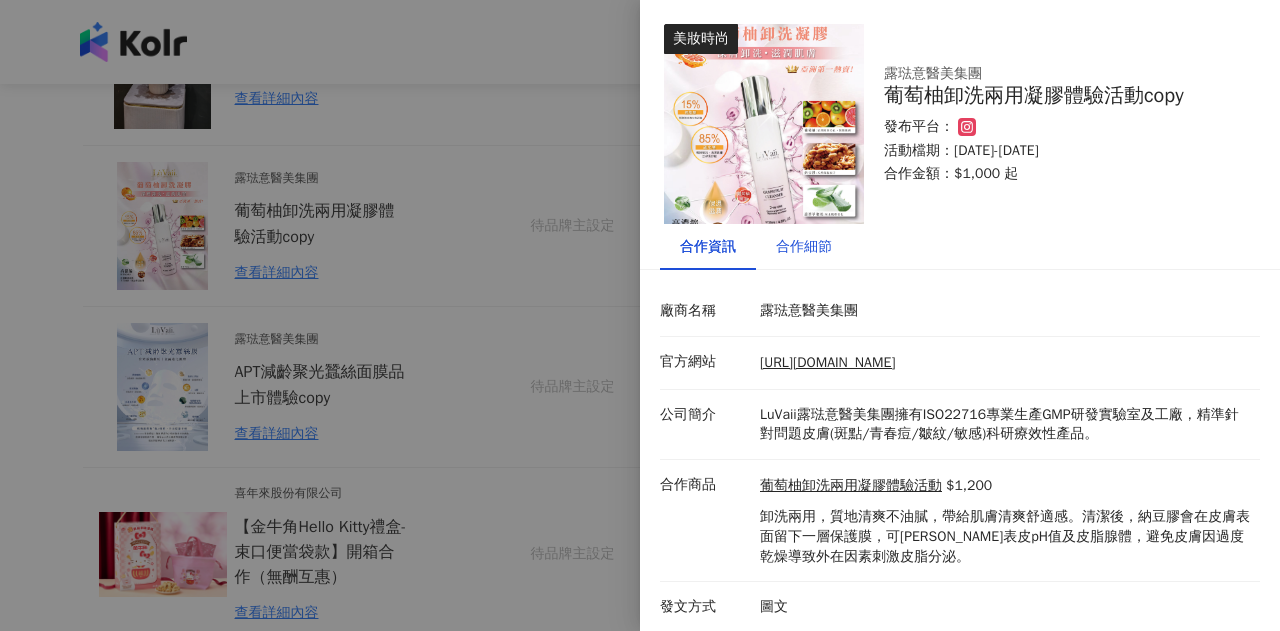 click on "合作細節" at bounding box center [804, 247] 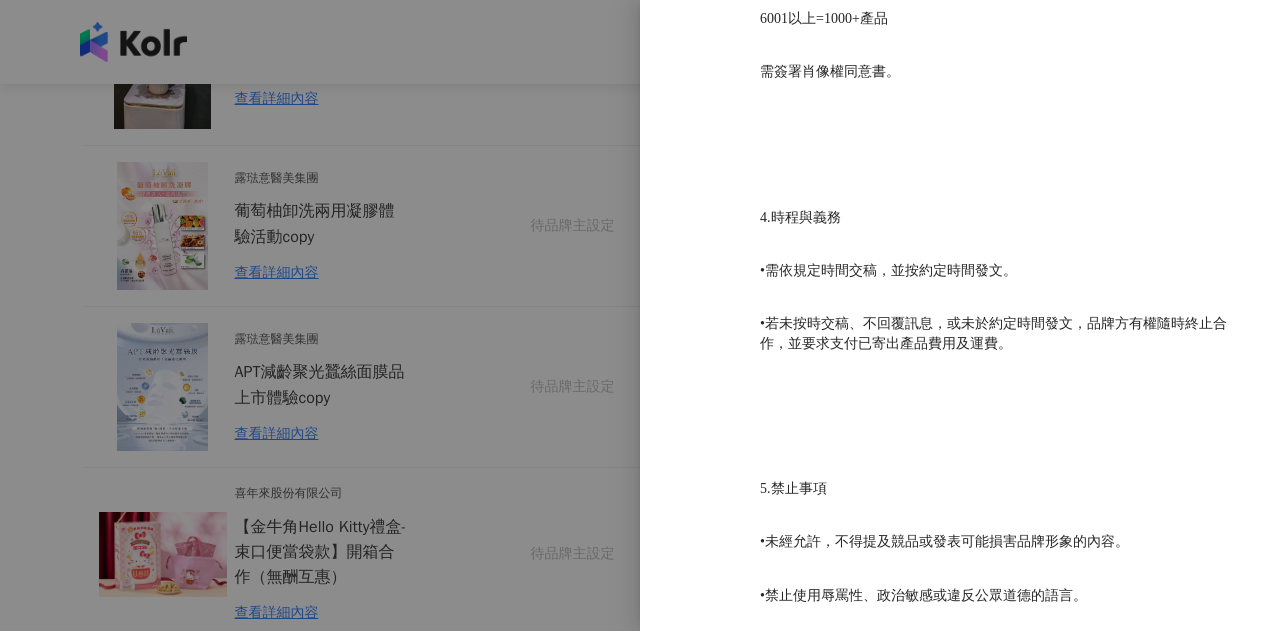 scroll, scrollTop: 1692, scrollLeft: 0, axis: vertical 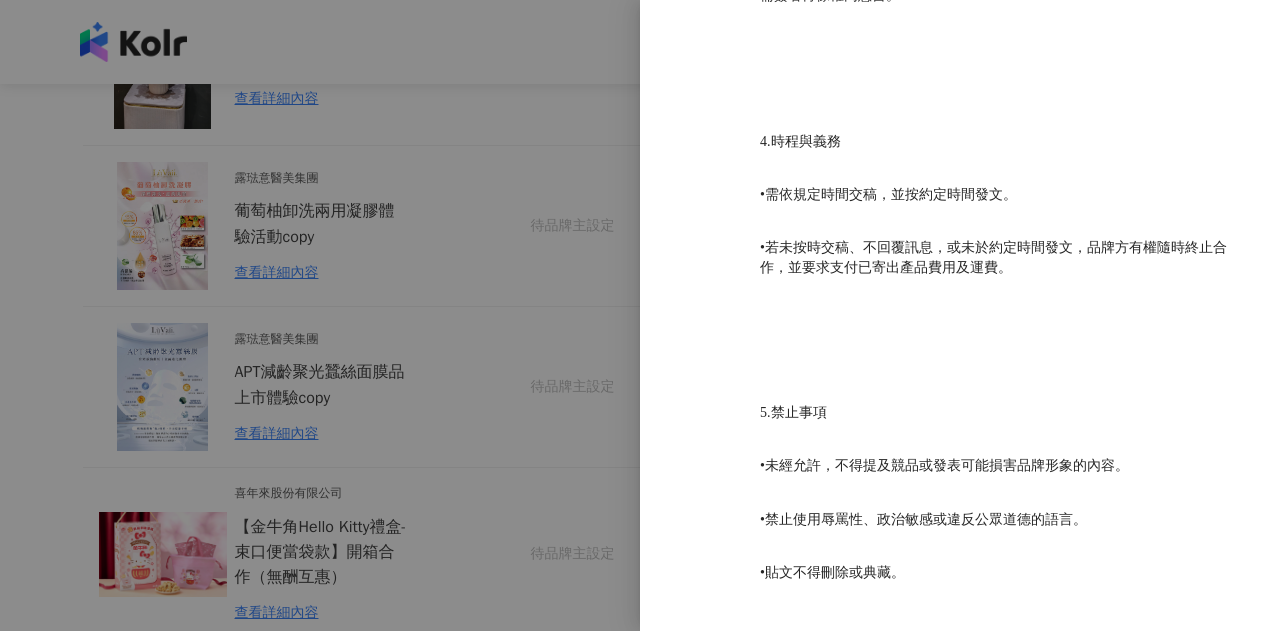 click at bounding box center [640, 315] 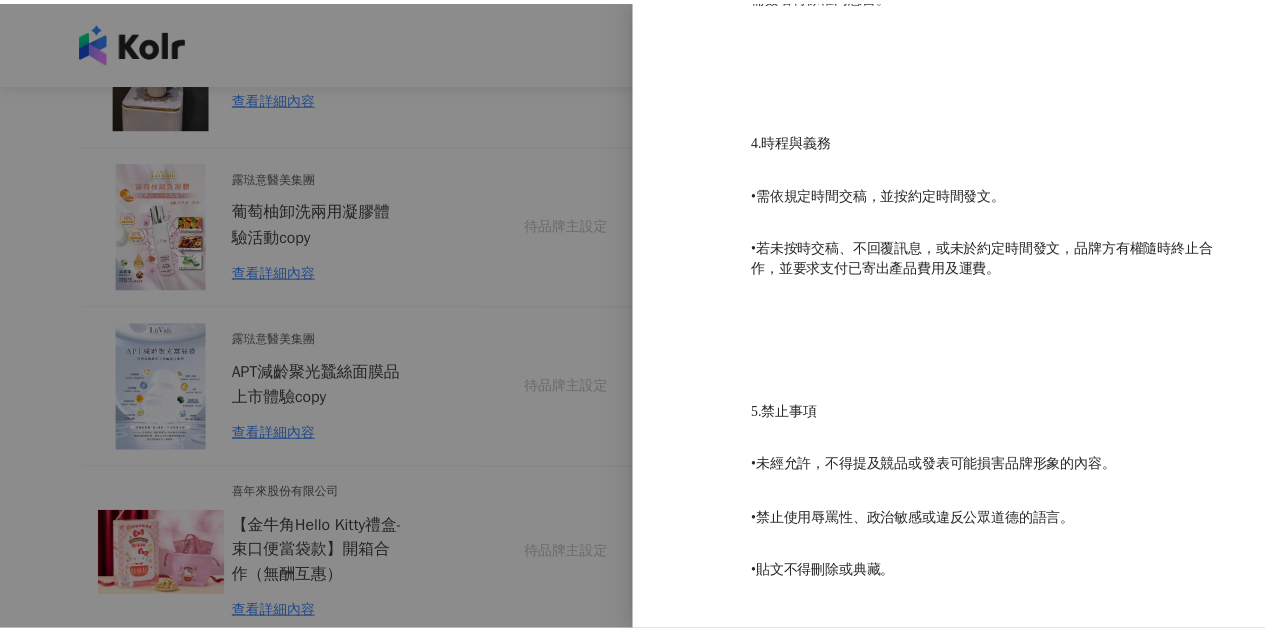 scroll, scrollTop: 0, scrollLeft: 0, axis: both 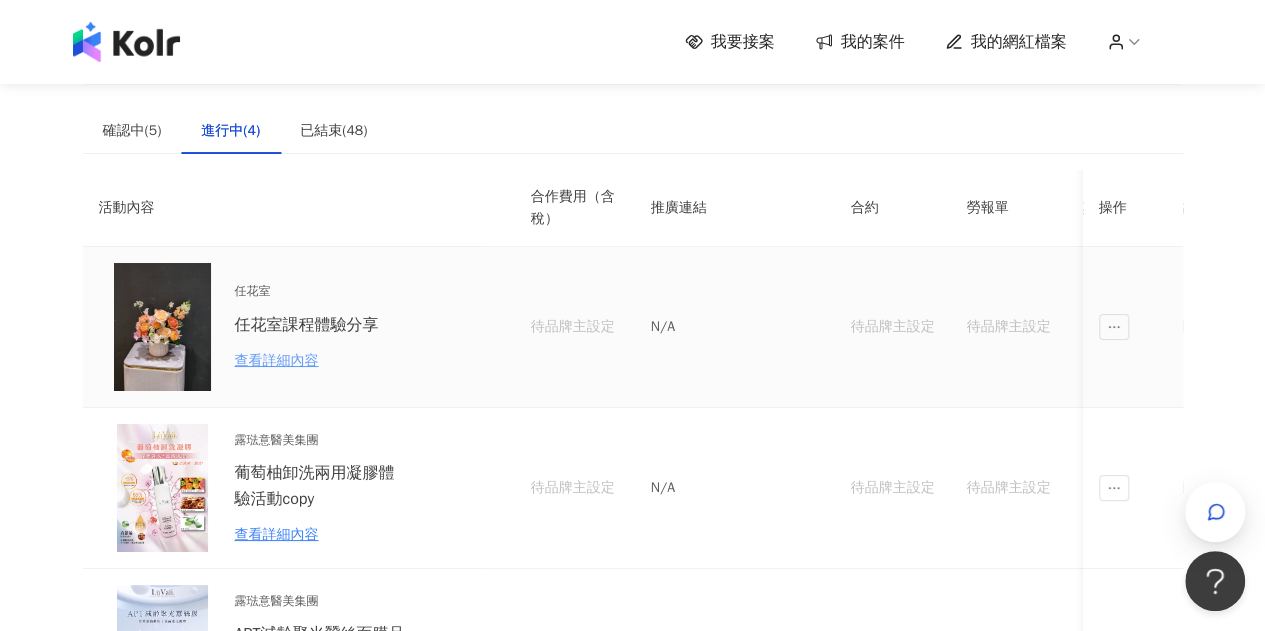 click on "查看詳細內容" at bounding box center (322, 361) 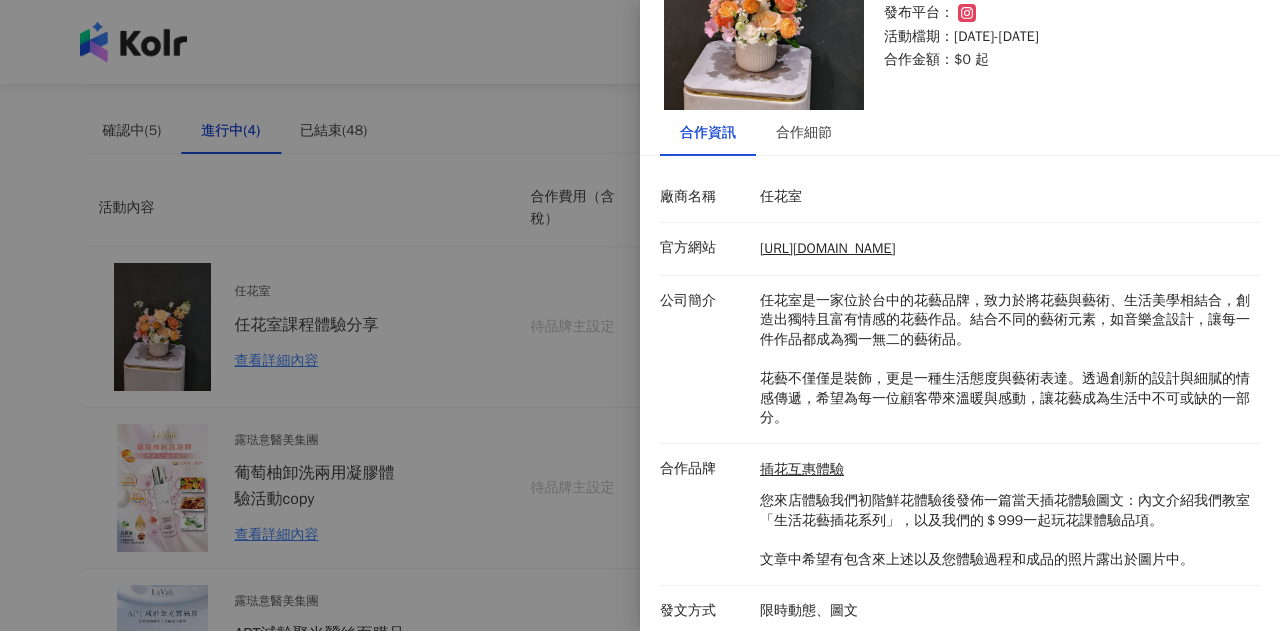 scroll, scrollTop: 117, scrollLeft: 0, axis: vertical 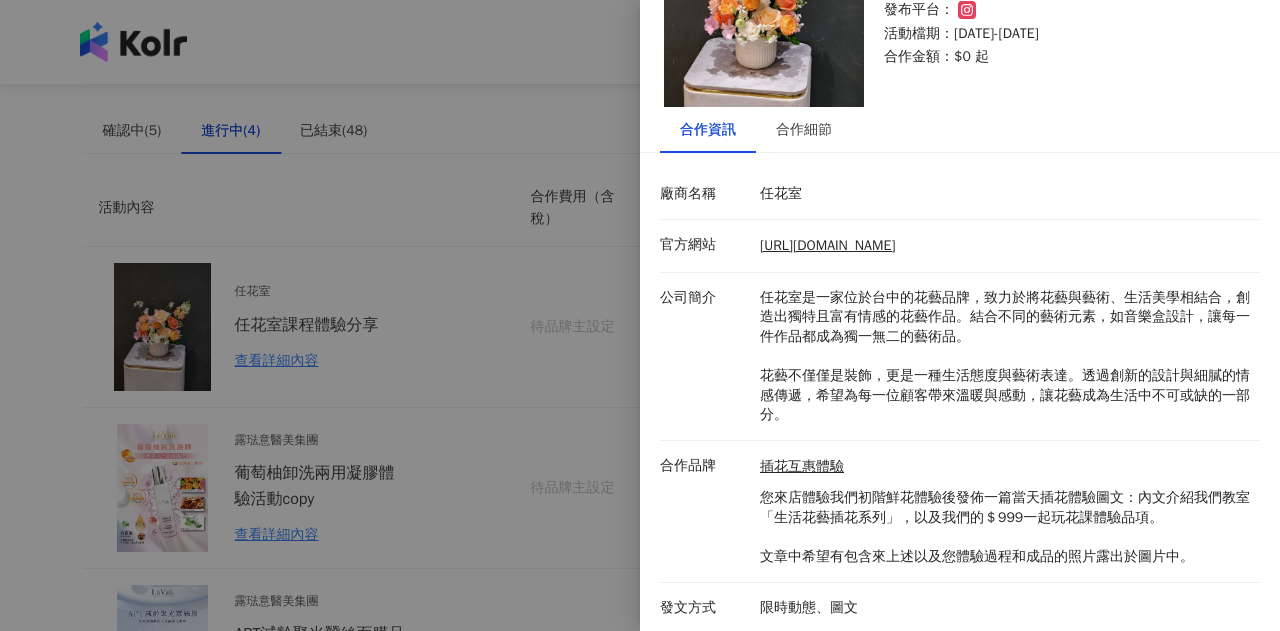 click on "任花室" at bounding box center [1005, 194] 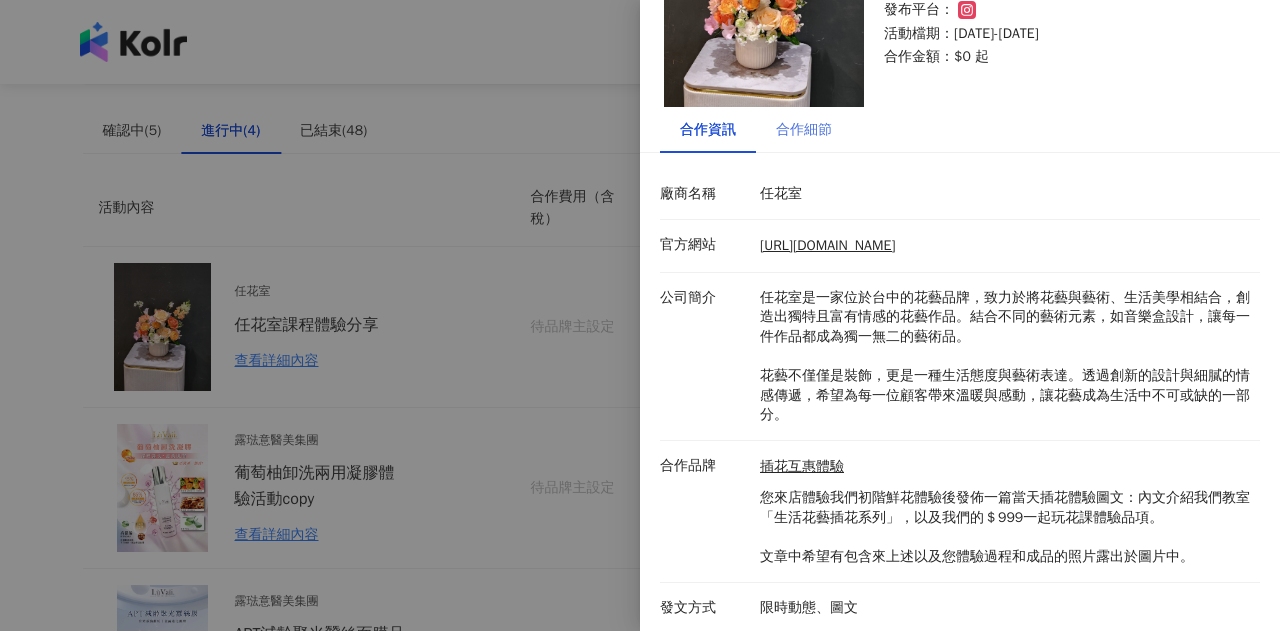click on "合作細節" at bounding box center [804, 130] 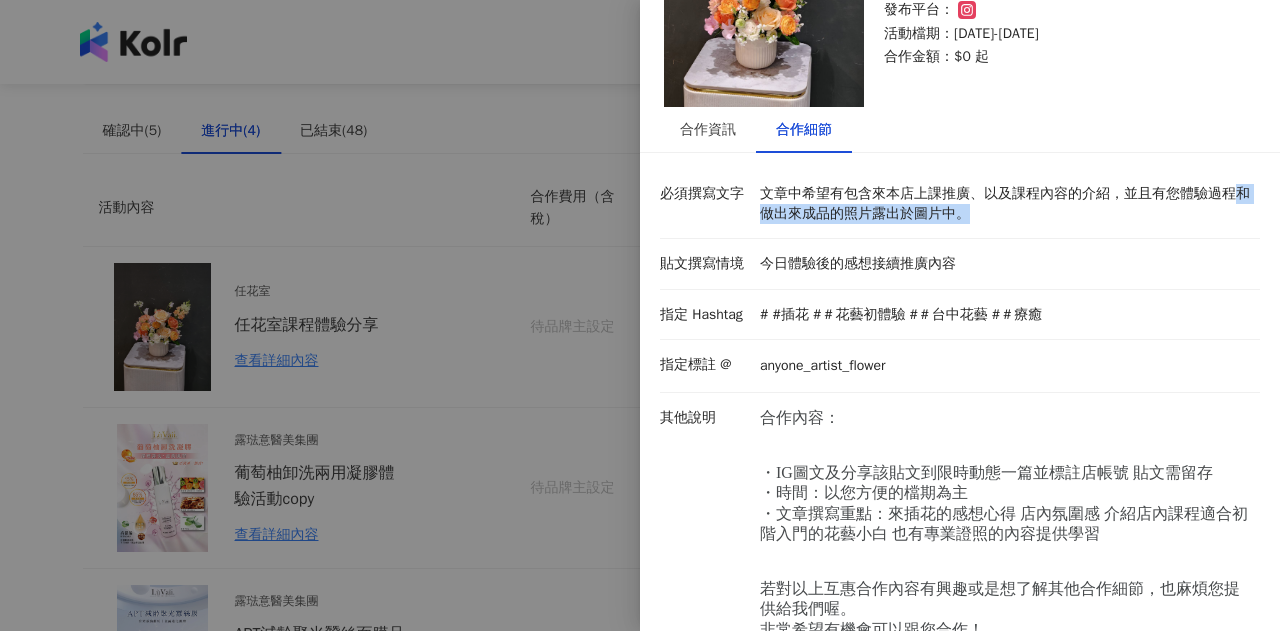 drag, startPoint x: 760, startPoint y: 205, endPoint x: 1044, endPoint y: 222, distance: 284.50836 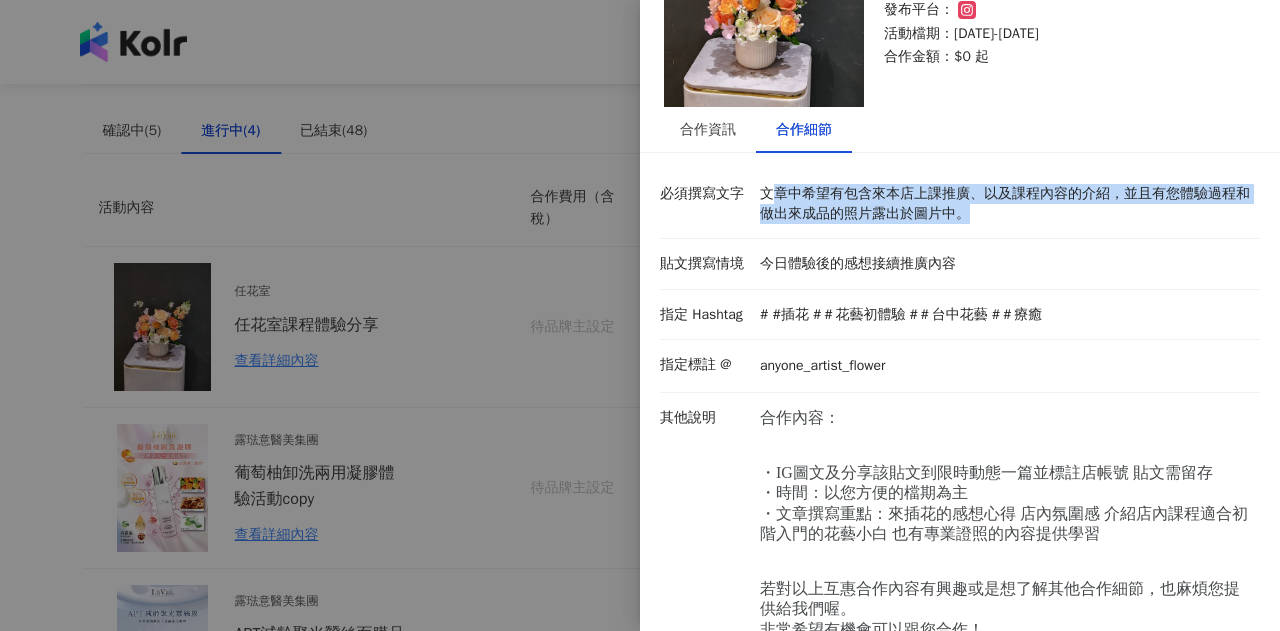 drag, startPoint x: 766, startPoint y: 197, endPoint x: 977, endPoint y: 217, distance: 211.94576 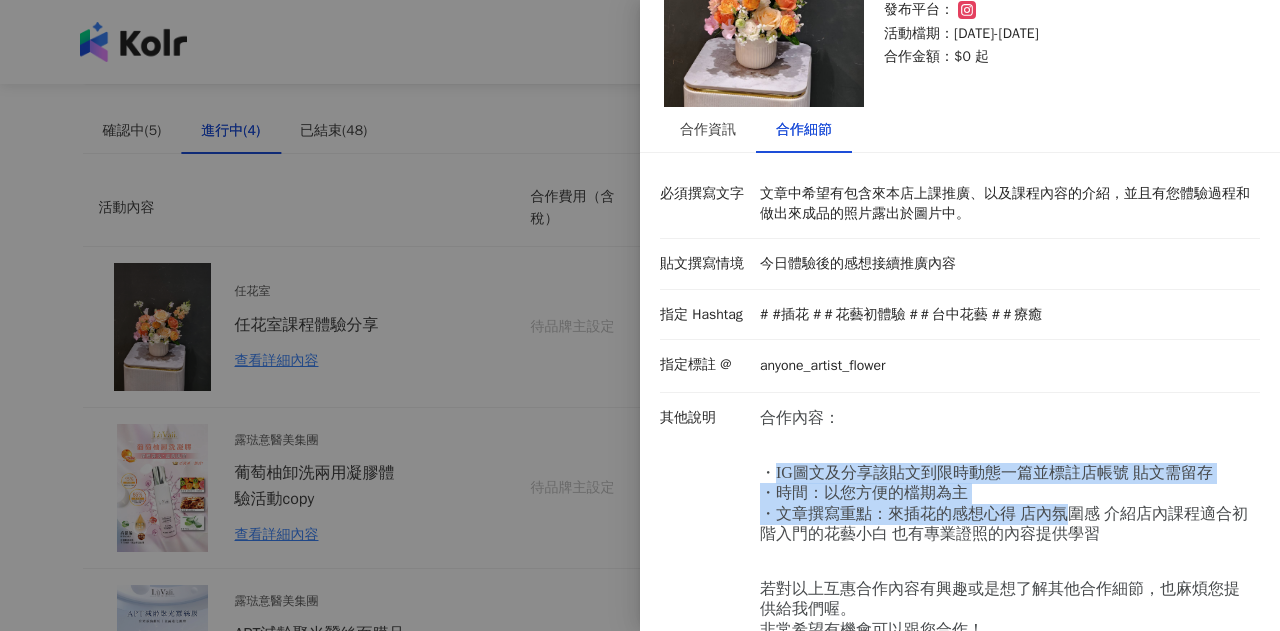 drag, startPoint x: 772, startPoint y: 469, endPoint x: 1072, endPoint y: 520, distance: 304.30414 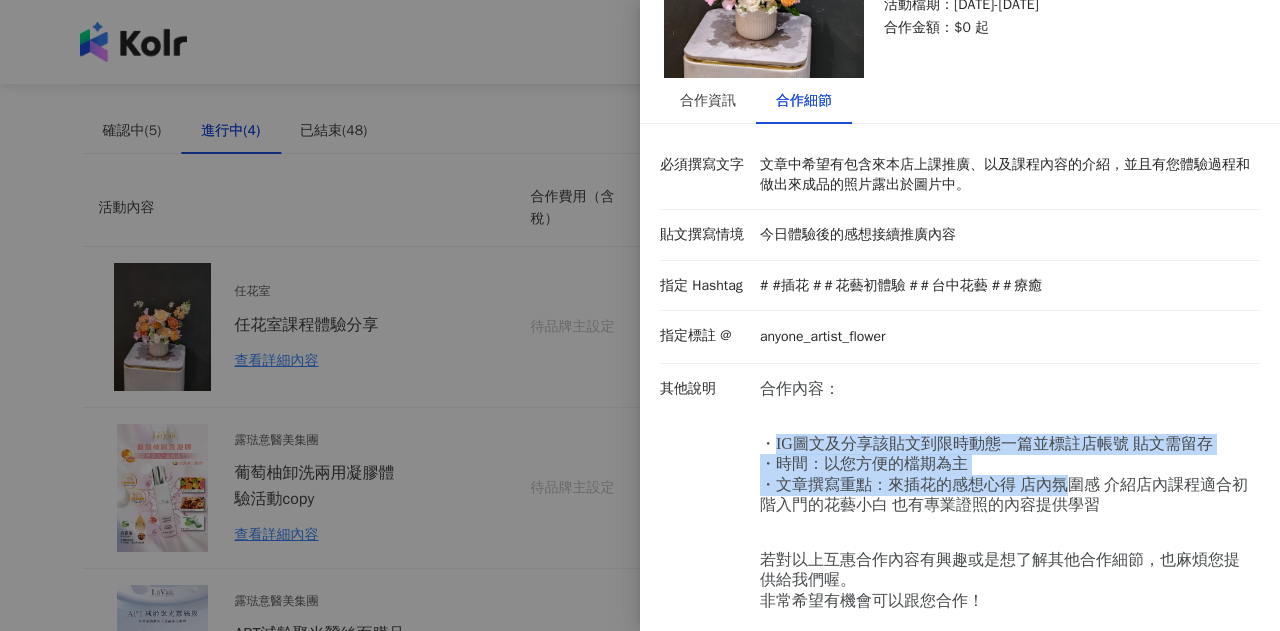 scroll, scrollTop: 170, scrollLeft: 0, axis: vertical 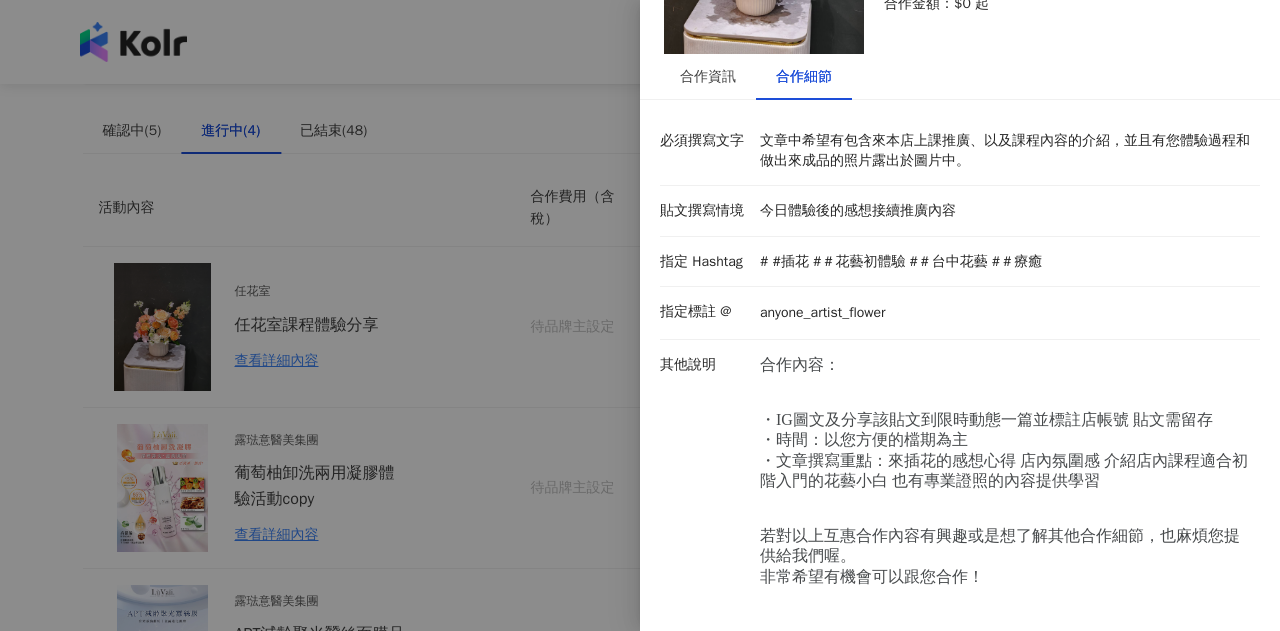 click on "若對以上互惠合作內容有興趣或是想了解其他合作細節，也麻煩您提供給我們喔。" at bounding box center [1000, 546] 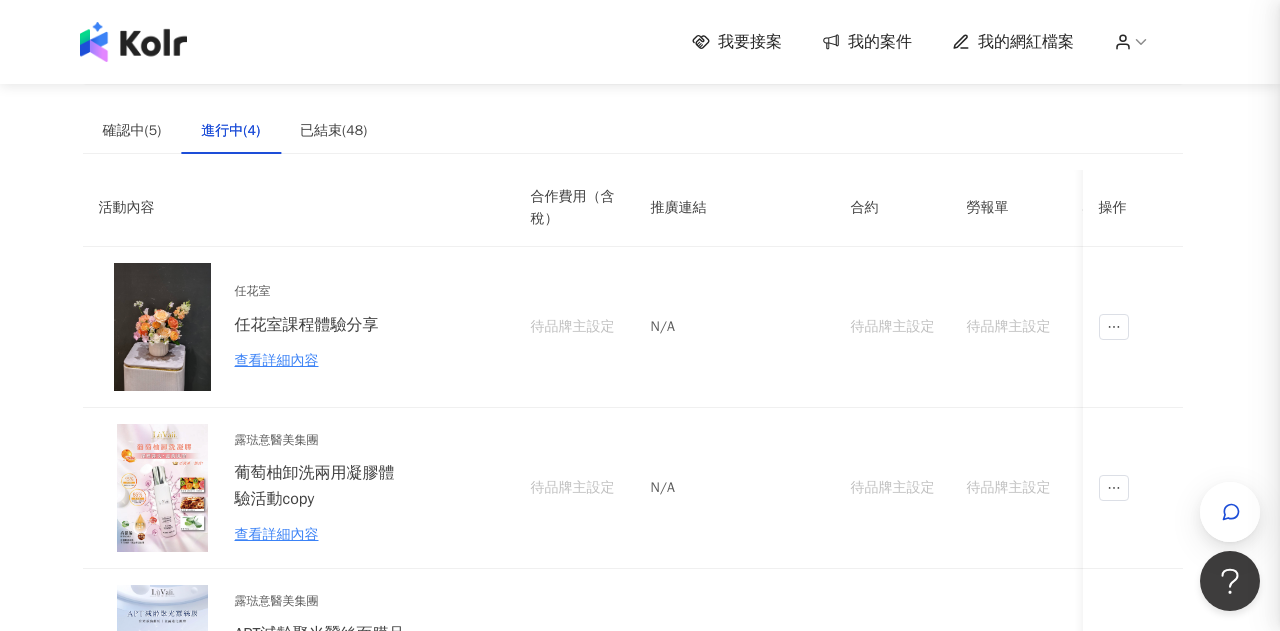 scroll, scrollTop: 0, scrollLeft: 0, axis: both 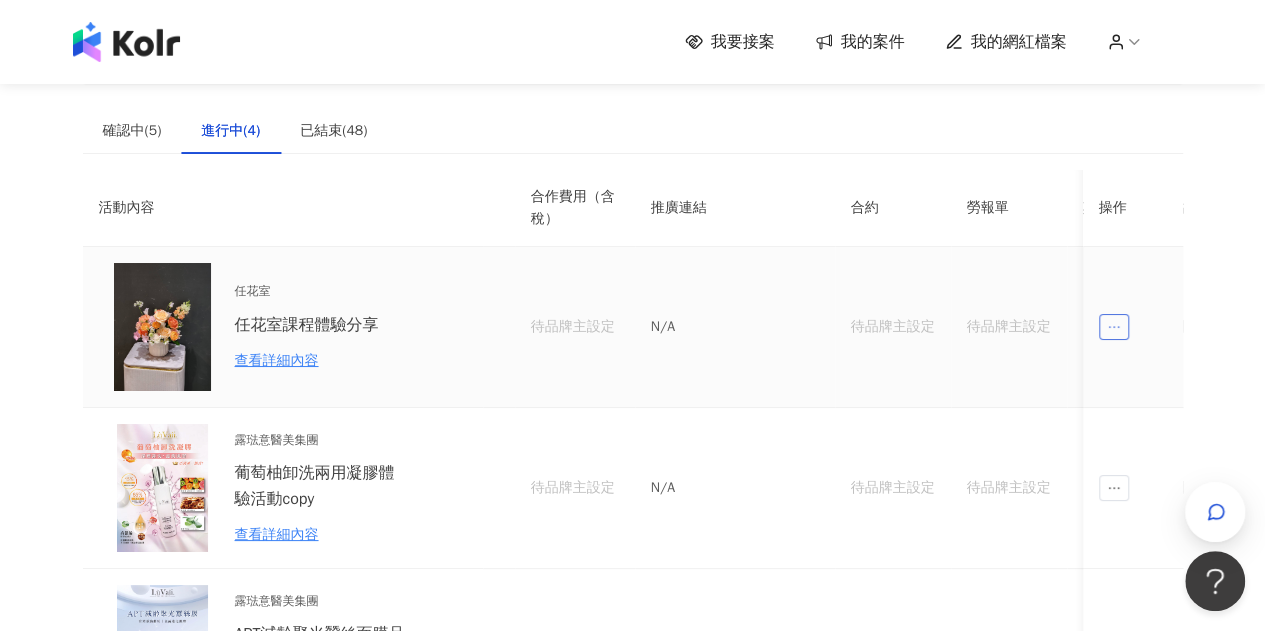 click 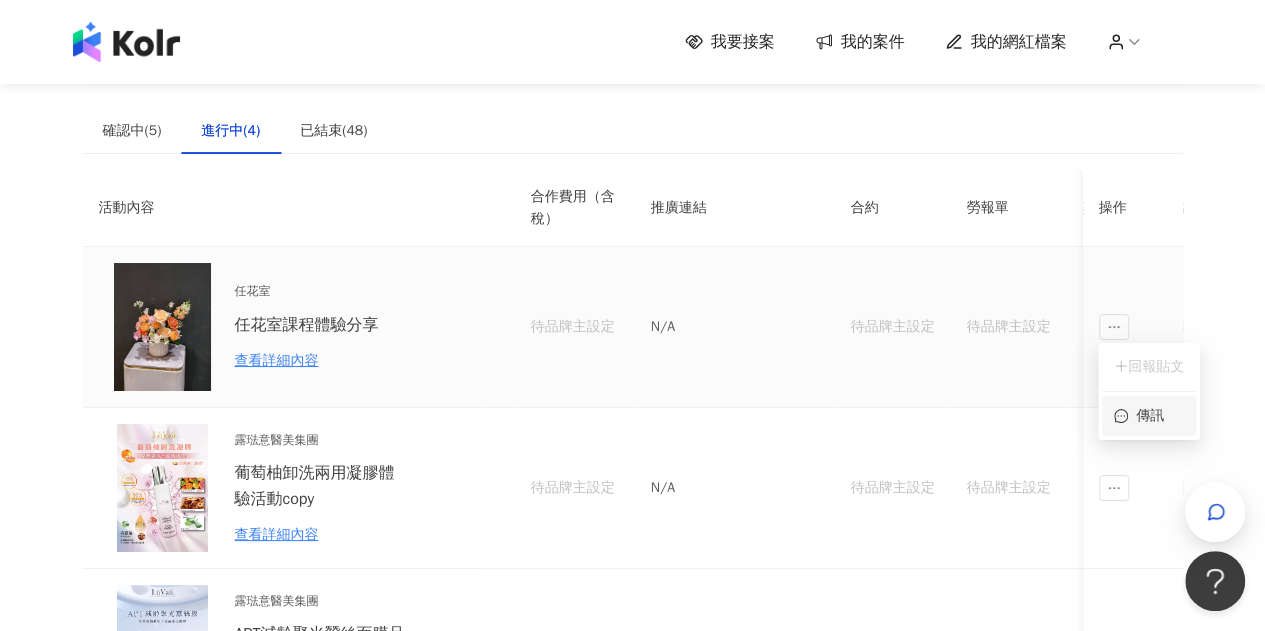 click on "傳訊" at bounding box center (1149, 416) 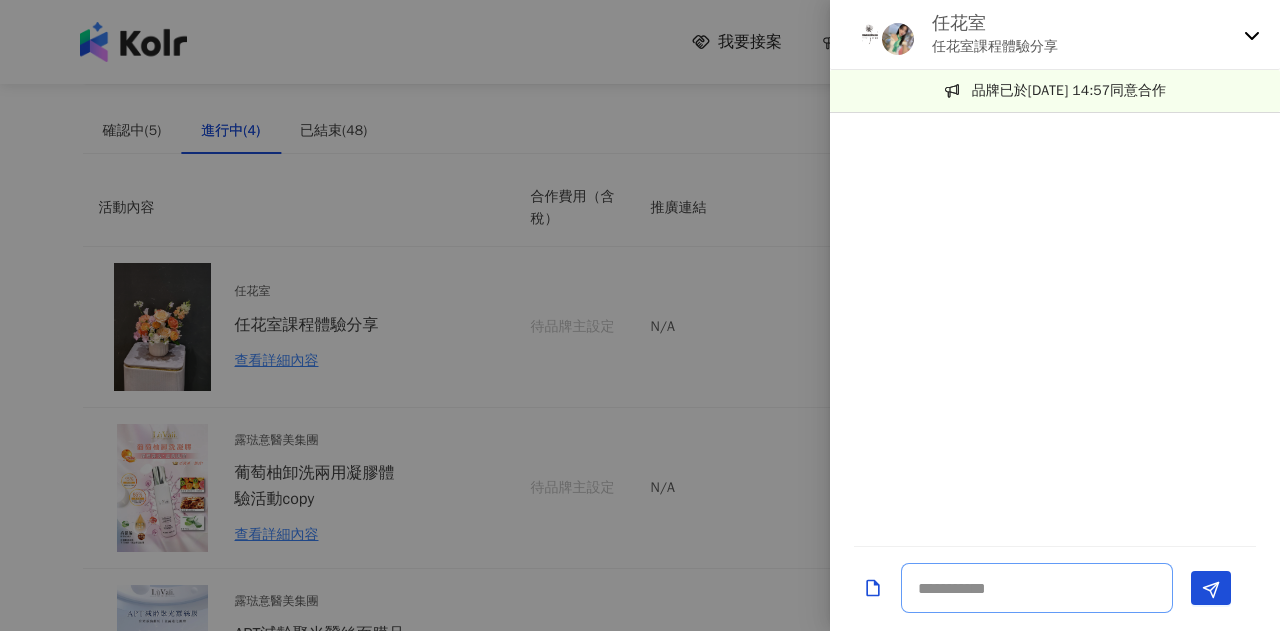 click at bounding box center (1037, 588) 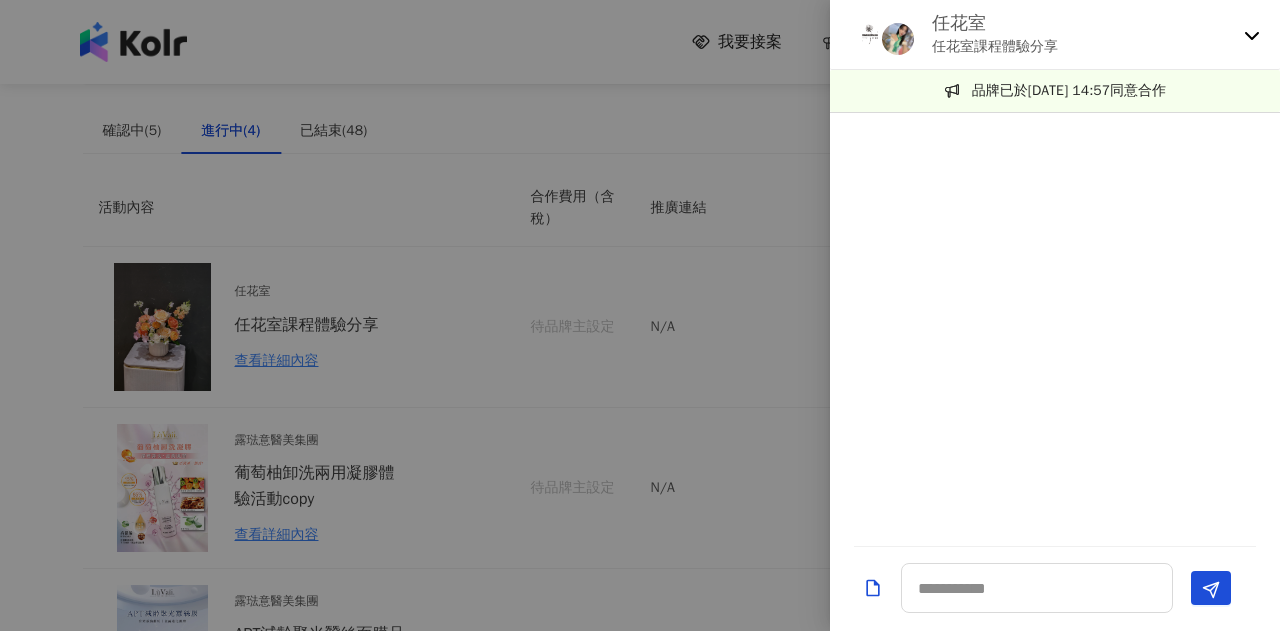 click at bounding box center (640, 315) 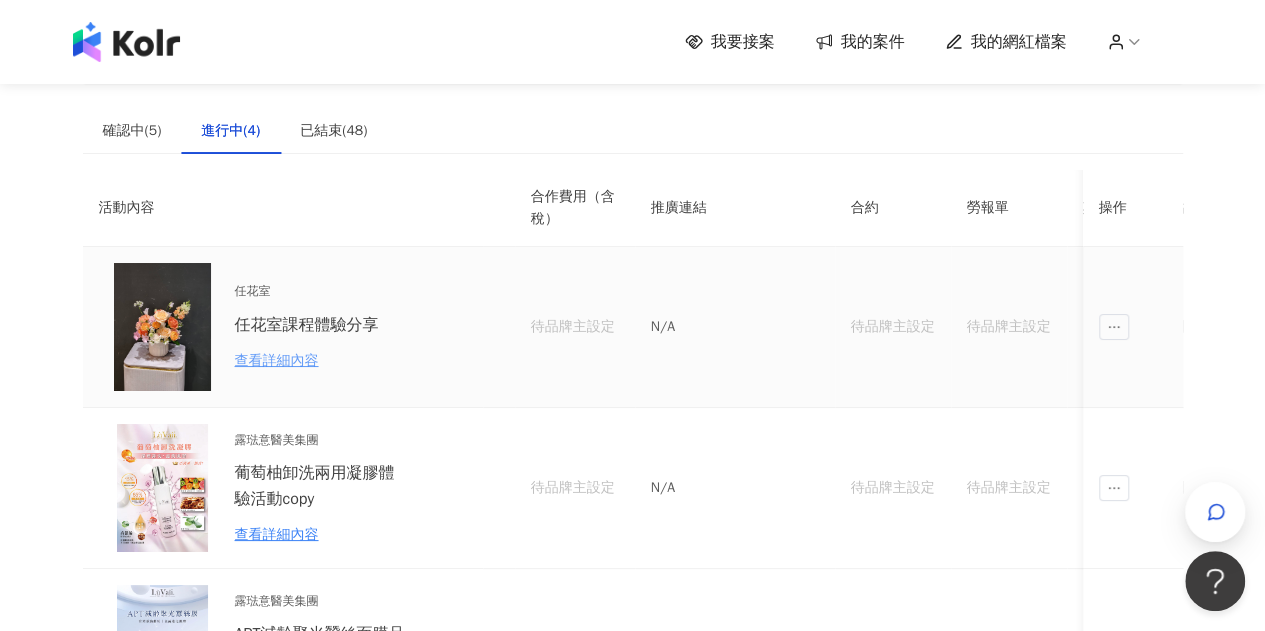 click on "查看詳細內容" at bounding box center (322, 361) 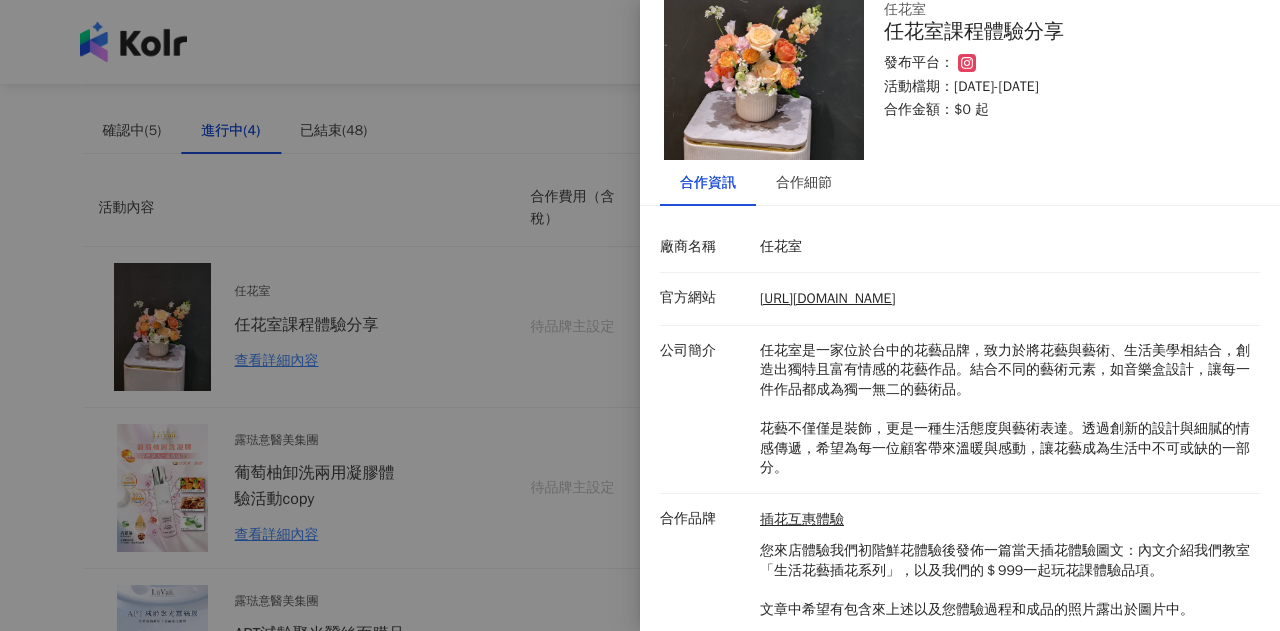 scroll, scrollTop: 117, scrollLeft: 0, axis: vertical 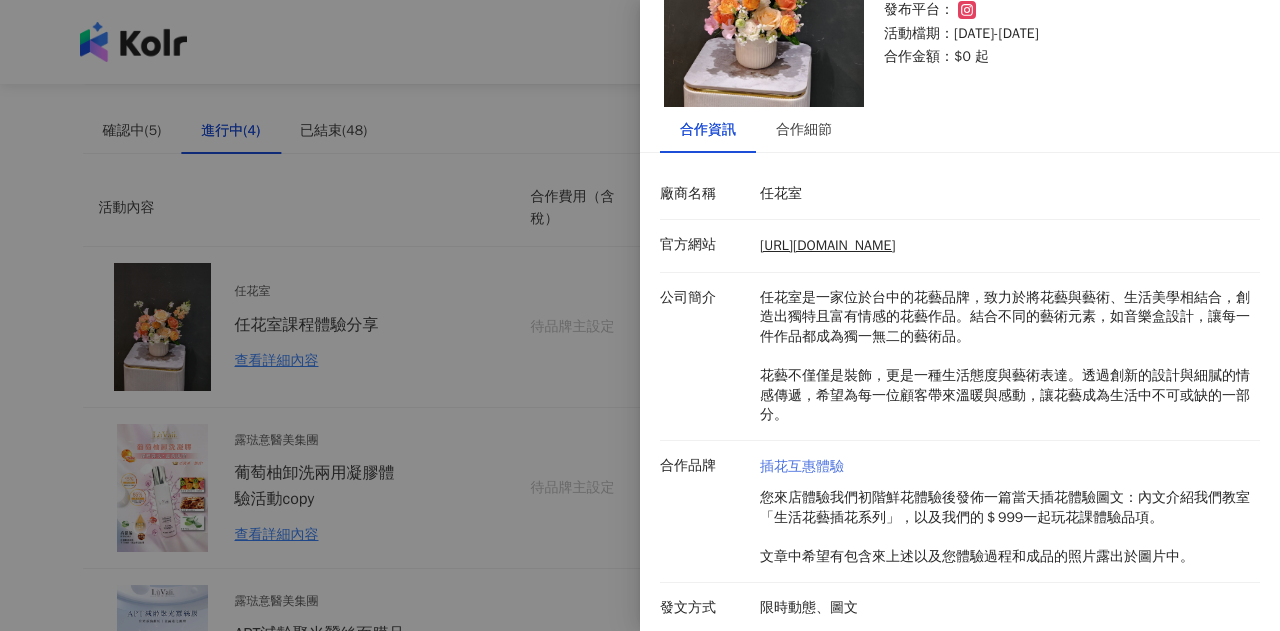 click on "插花互惠體驗" at bounding box center (1005, 467) 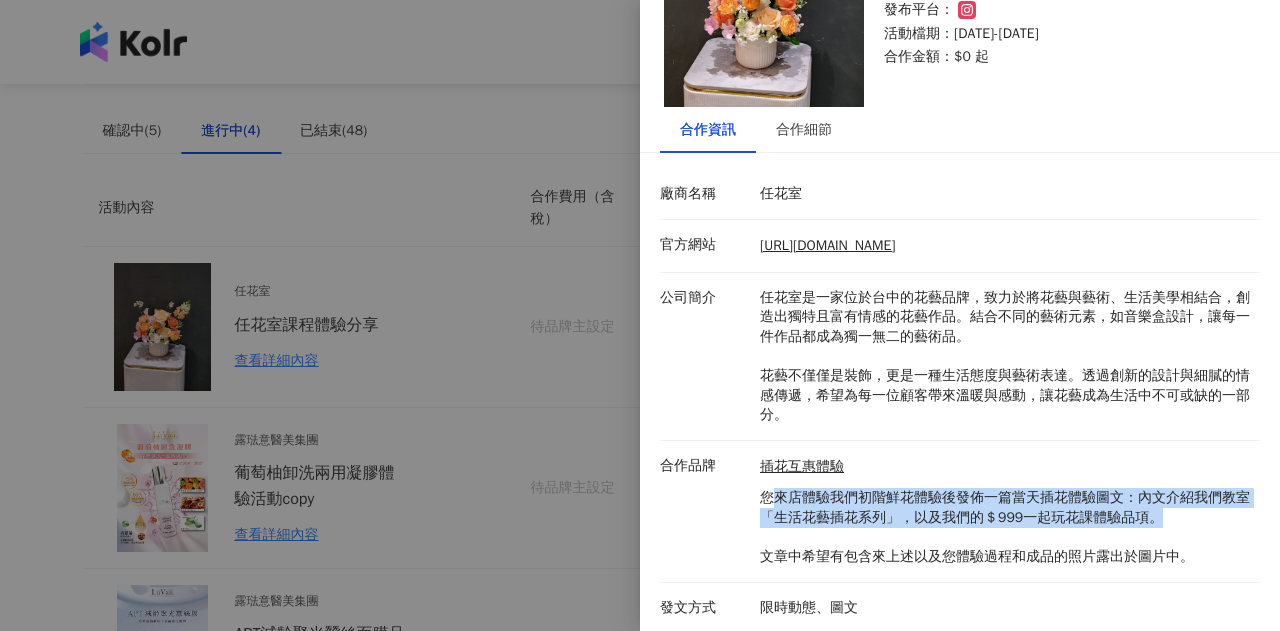 drag, startPoint x: 766, startPoint y: 495, endPoint x: 1186, endPoint y: 511, distance: 420.30466 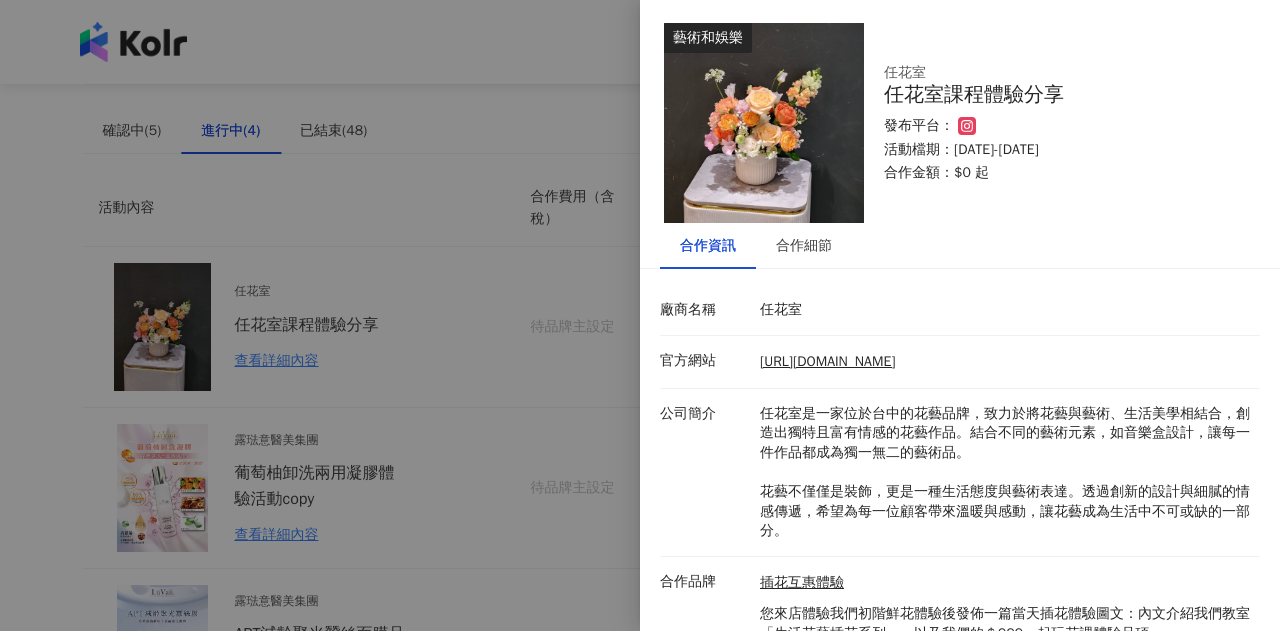 scroll, scrollTop: 0, scrollLeft: 0, axis: both 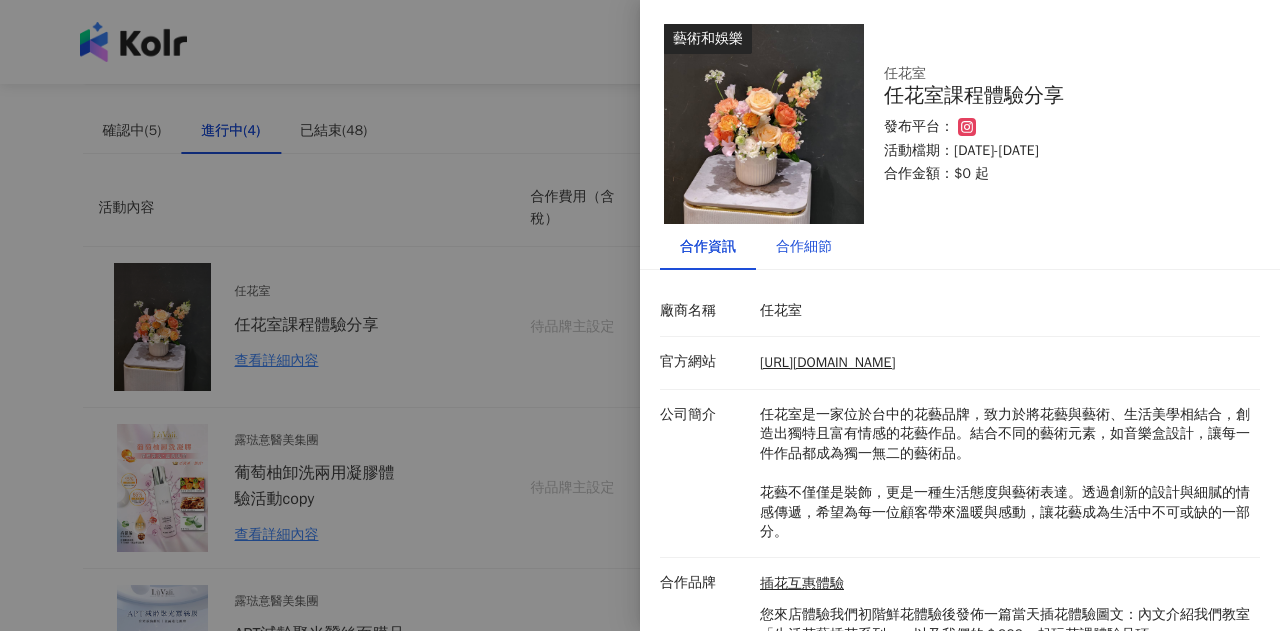 click on "合作細節" at bounding box center (804, 247) 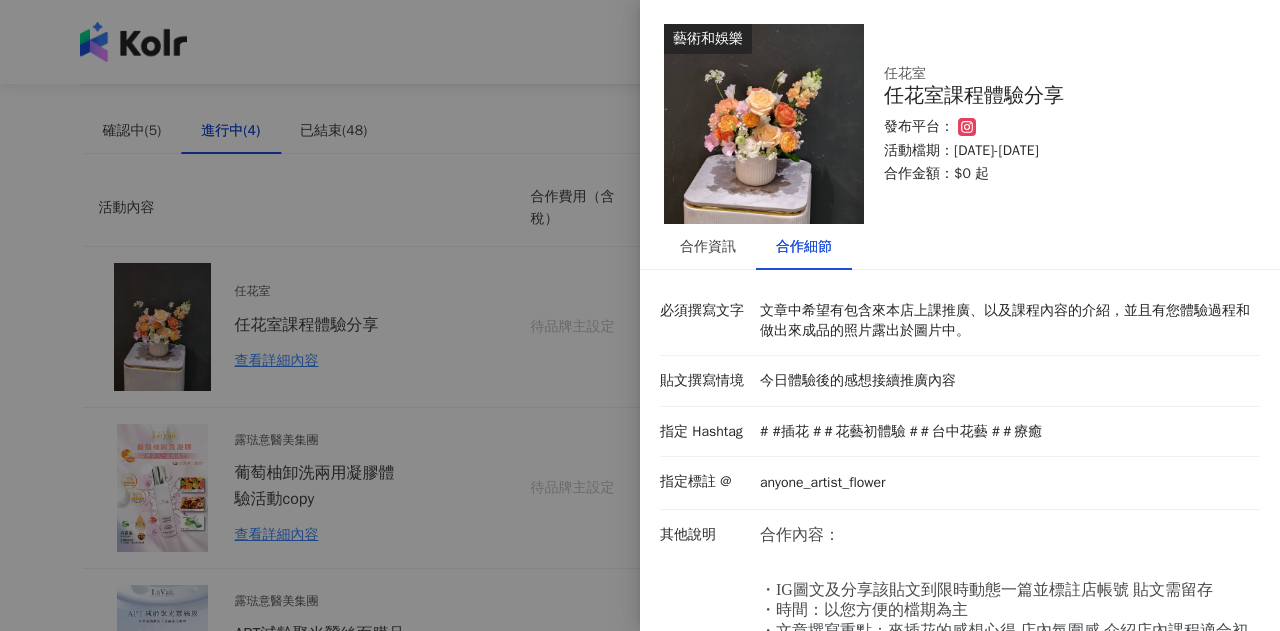 scroll, scrollTop: 170, scrollLeft: 0, axis: vertical 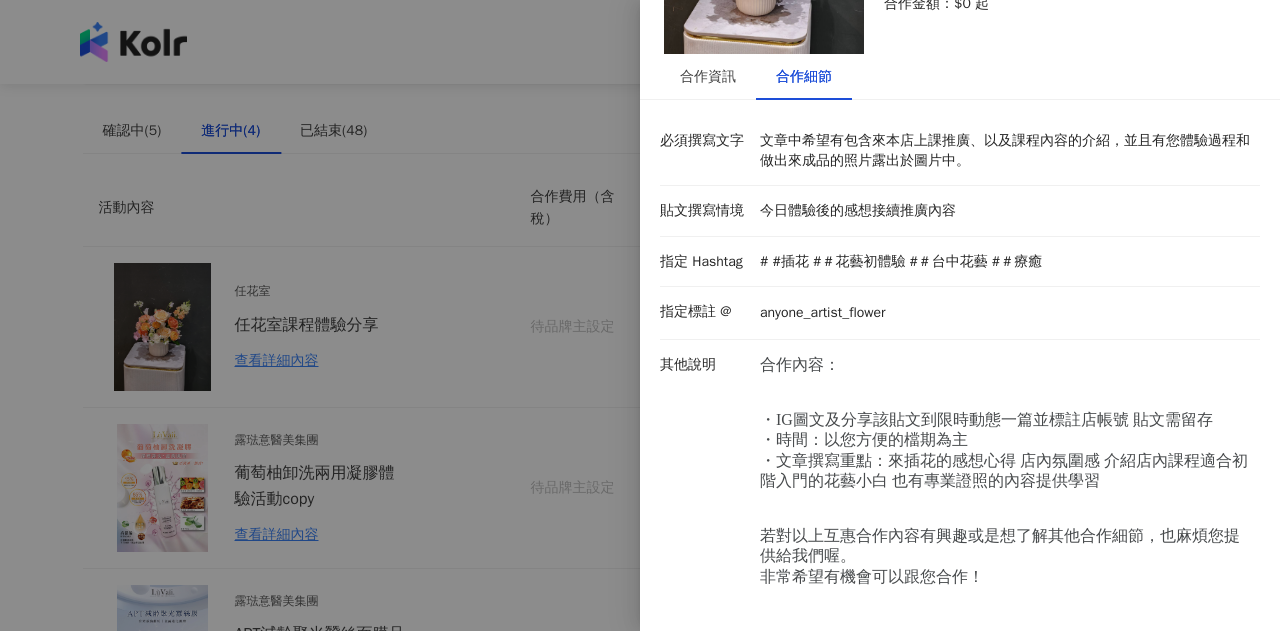 click on "・時間：以您方便的檔期為主" at bounding box center [864, 439] 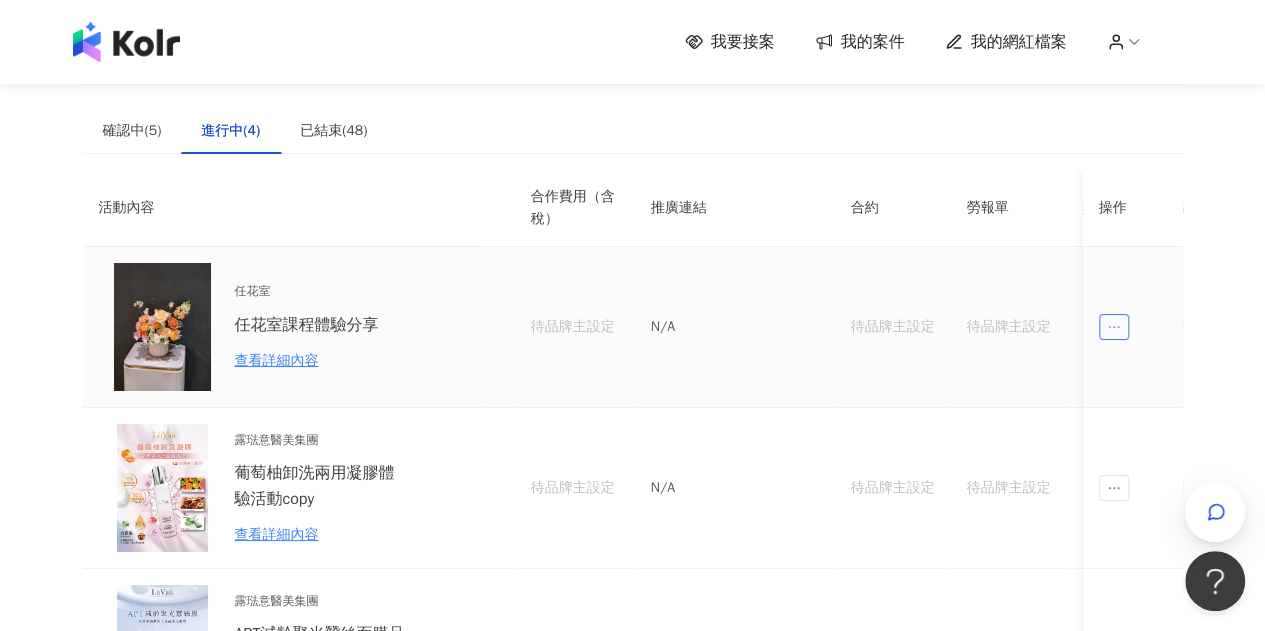 click at bounding box center (1114, 327) 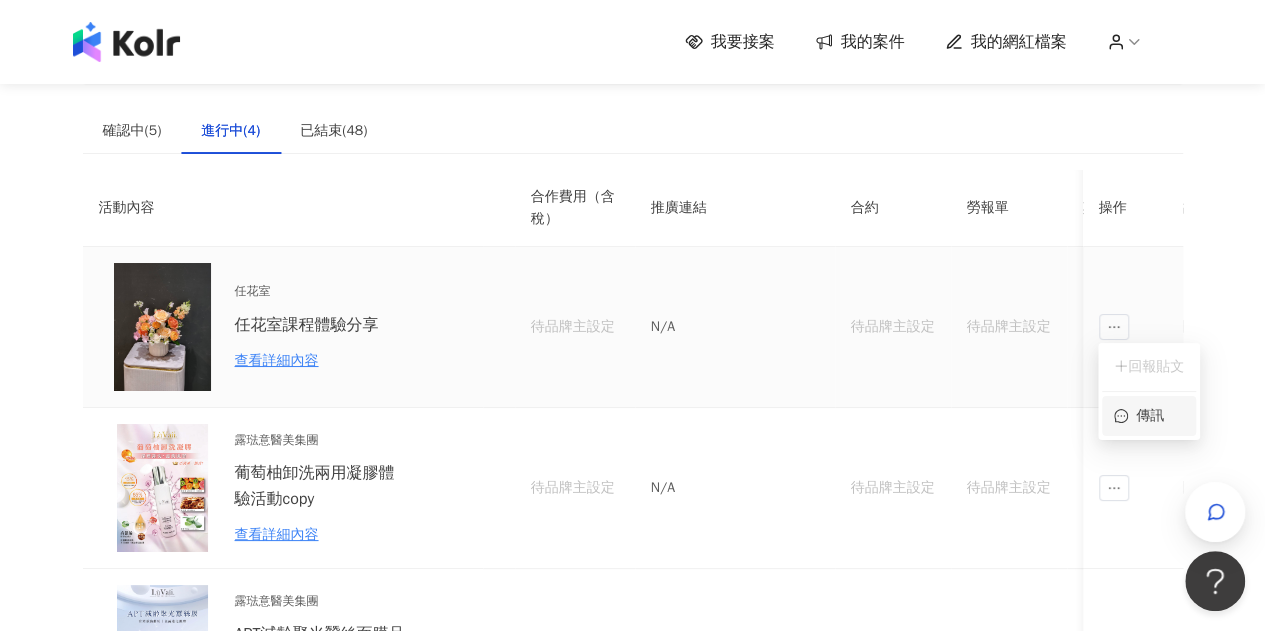 click on "傳訊" at bounding box center (1149, 416) 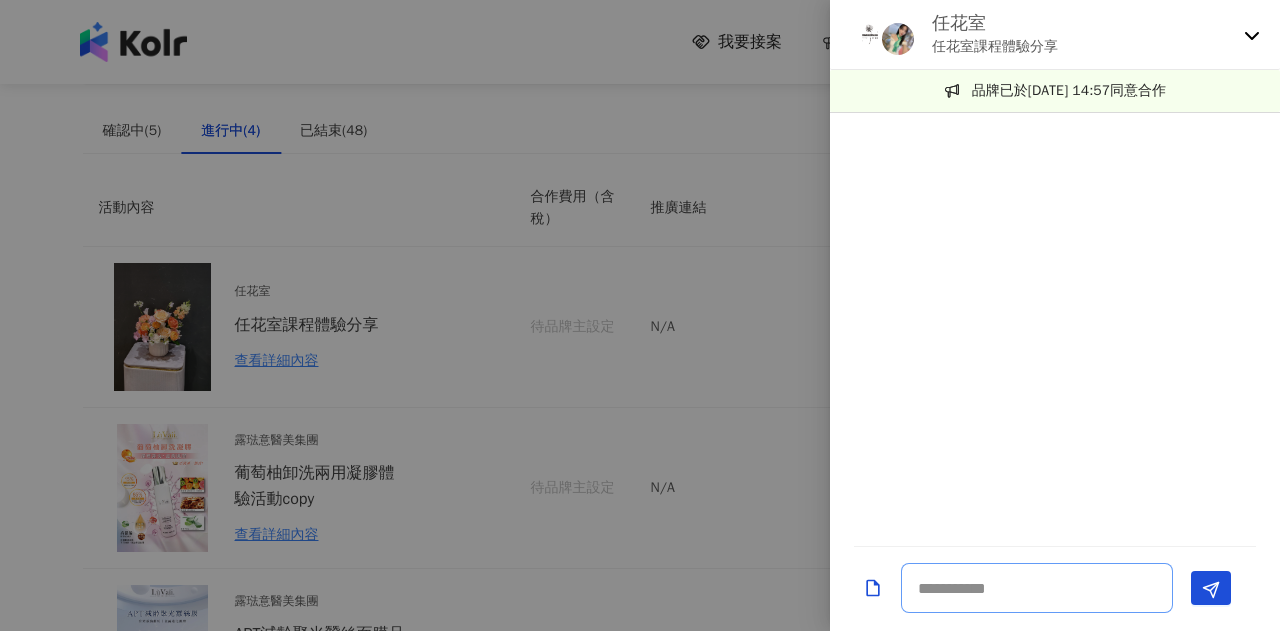 click at bounding box center [1037, 588] 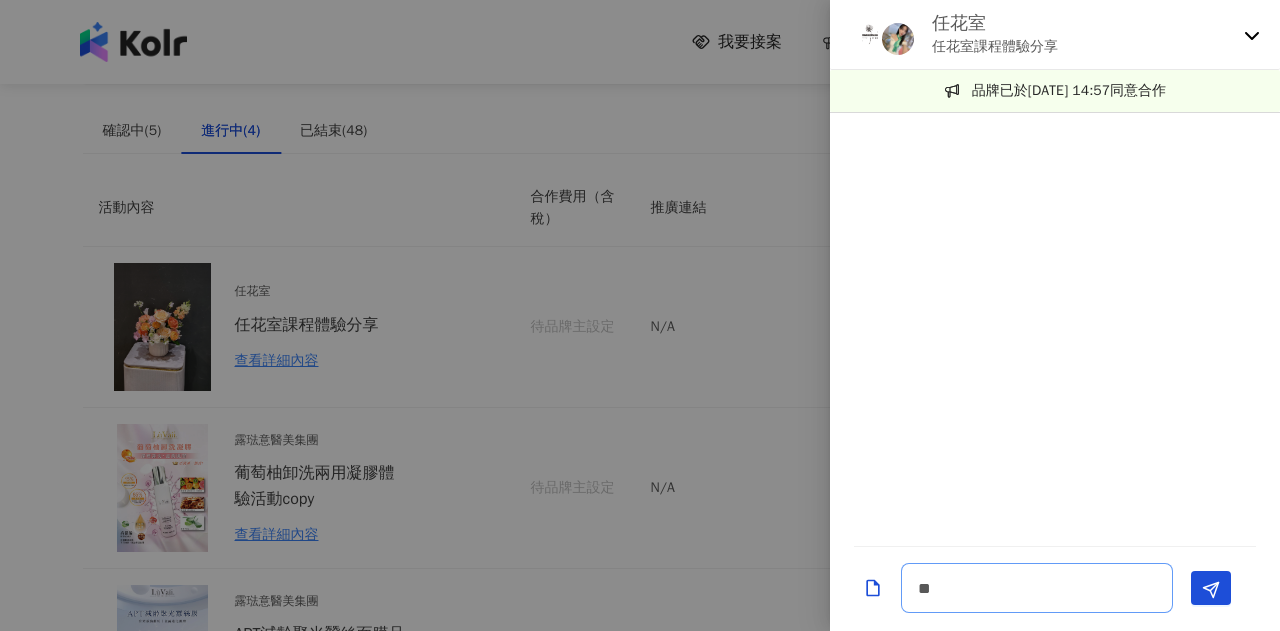 type on "*" 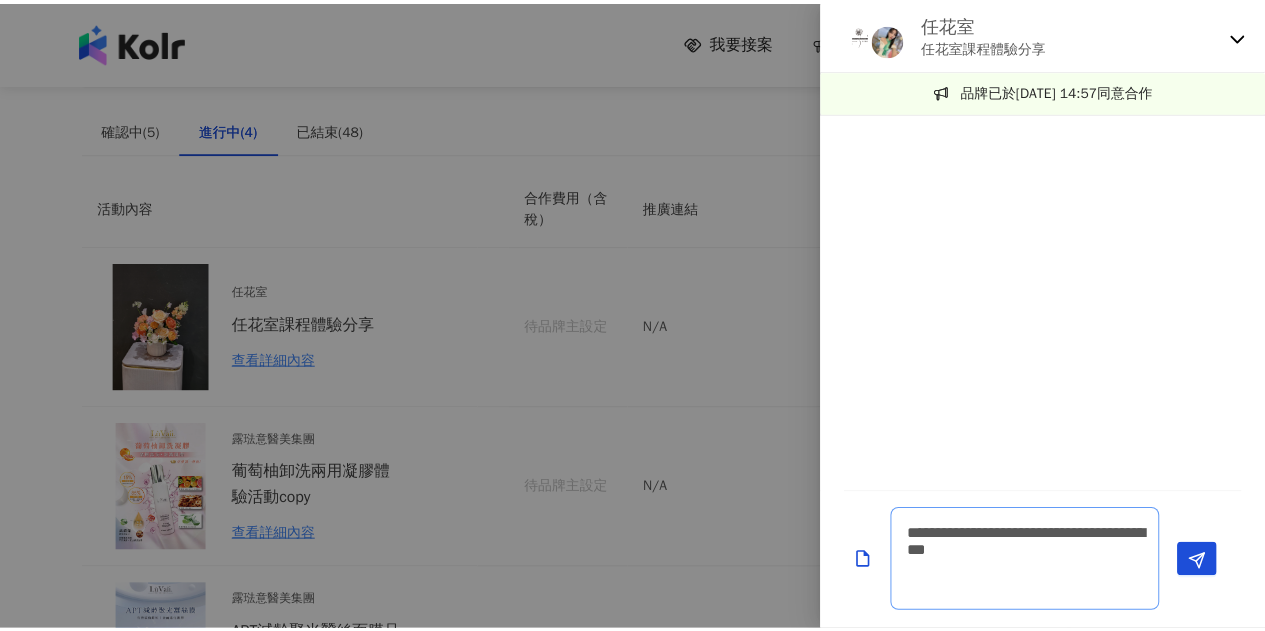 scroll, scrollTop: 0, scrollLeft: 0, axis: both 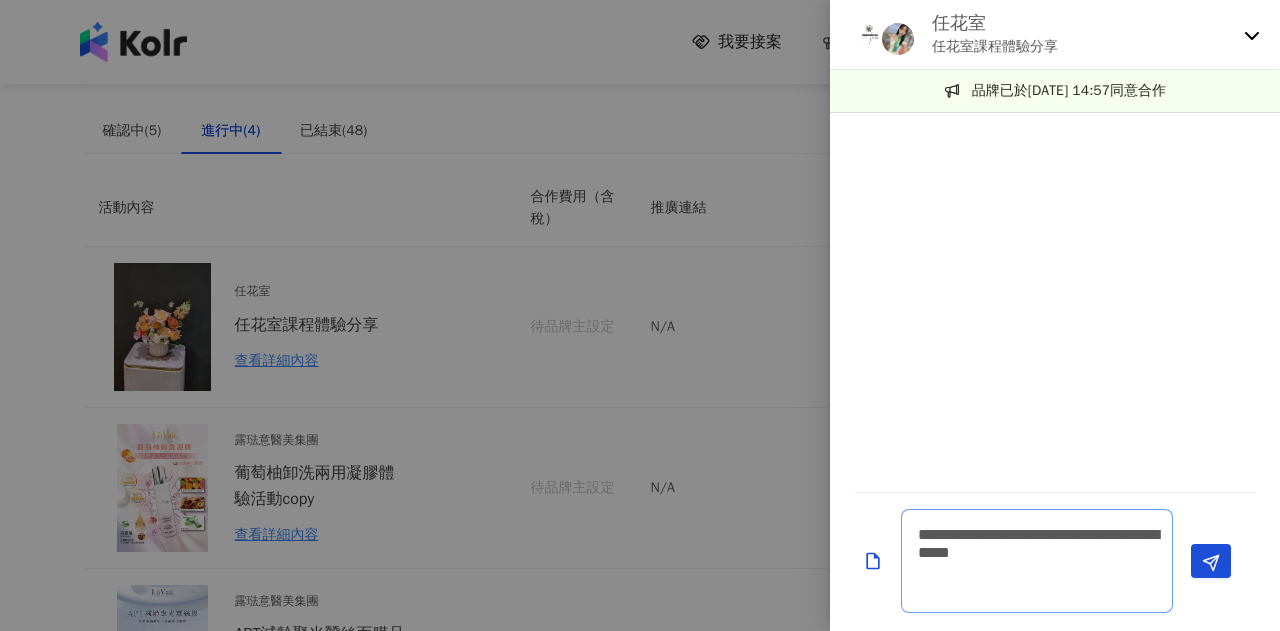 type on "**********" 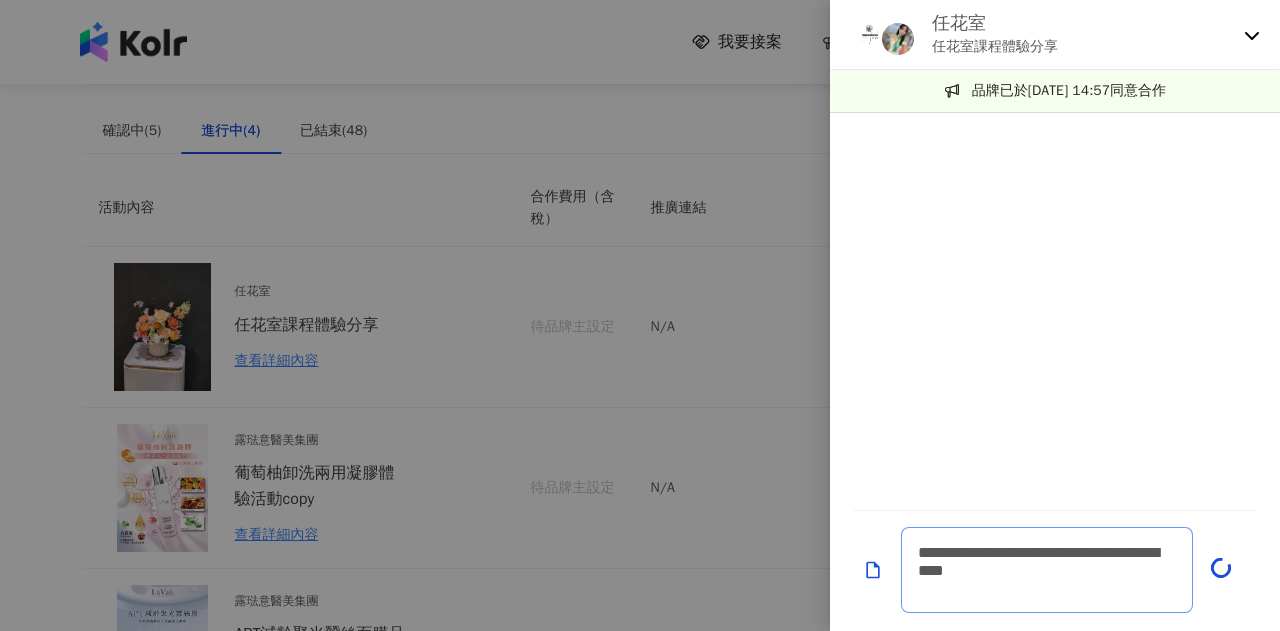 type 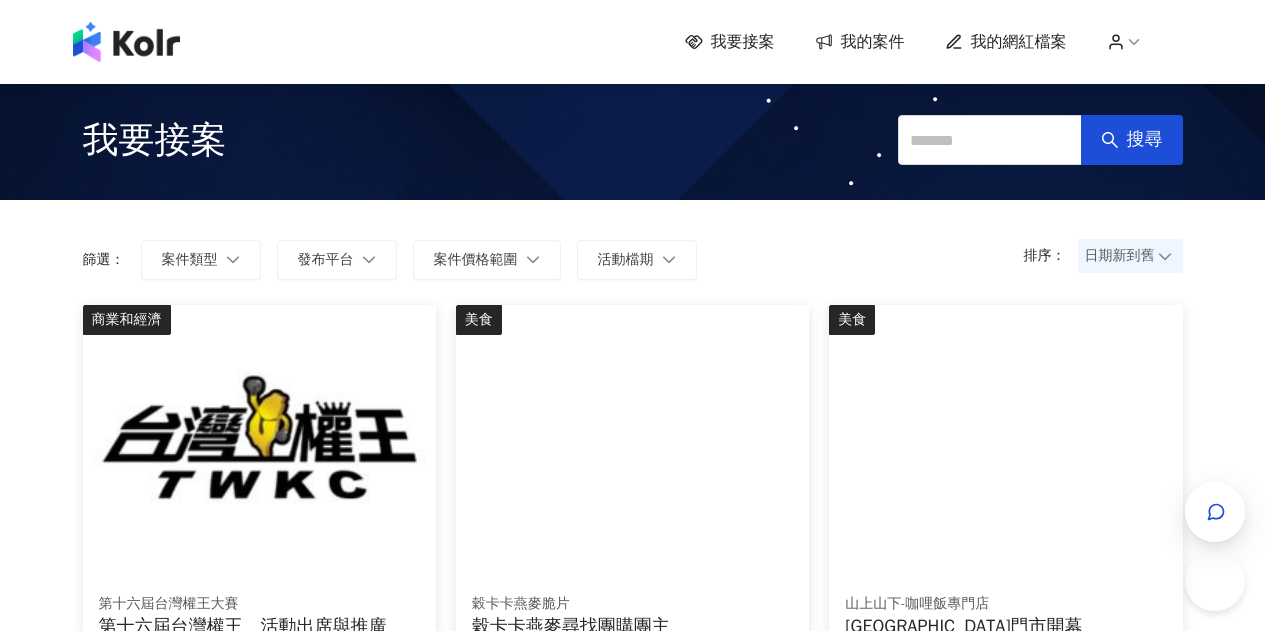 scroll, scrollTop: 0, scrollLeft: 0, axis: both 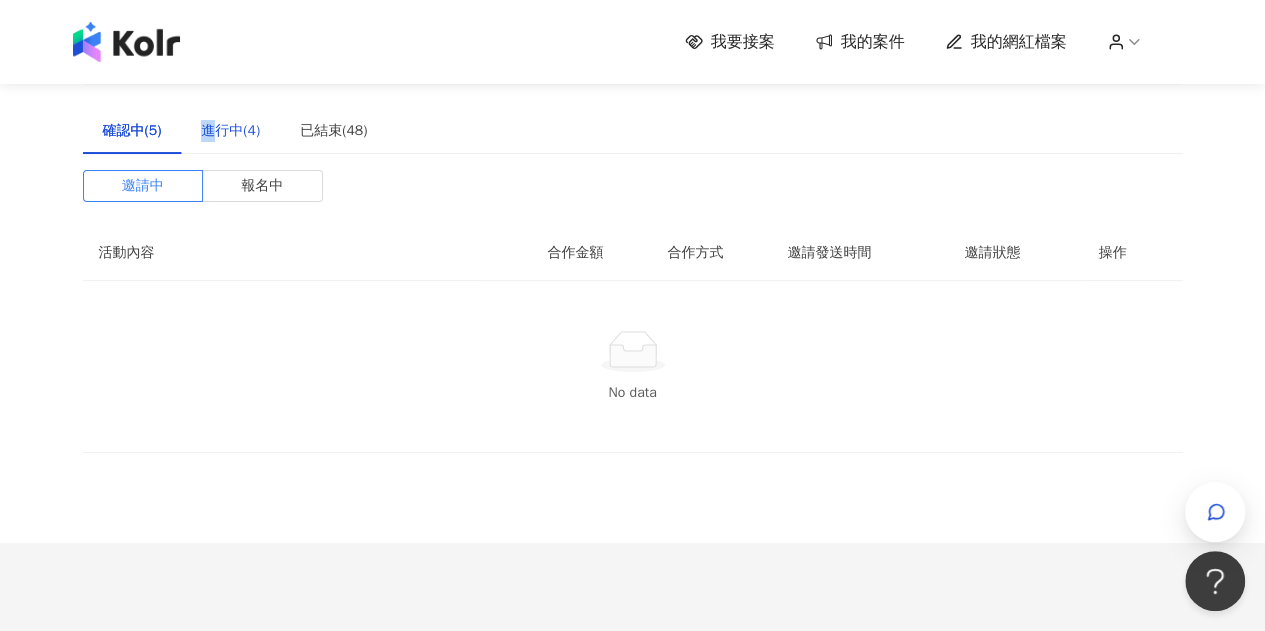 click on "進行中(4)" at bounding box center [230, 131] 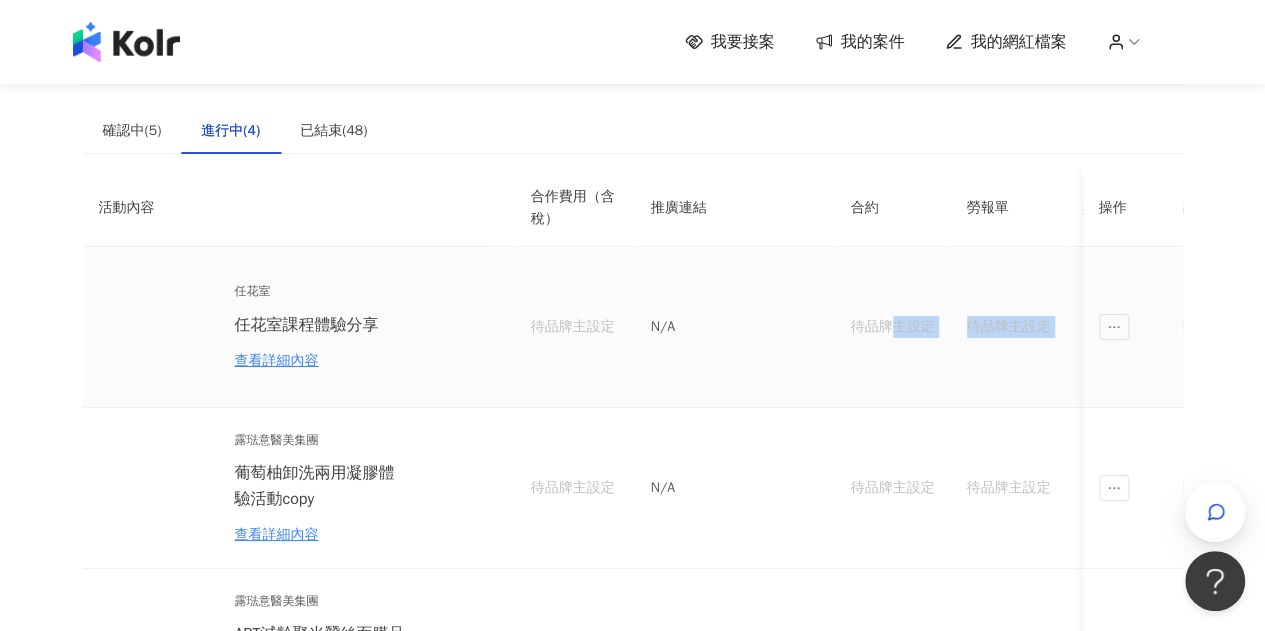 scroll, scrollTop: 0, scrollLeft: 561, axis: horizontal 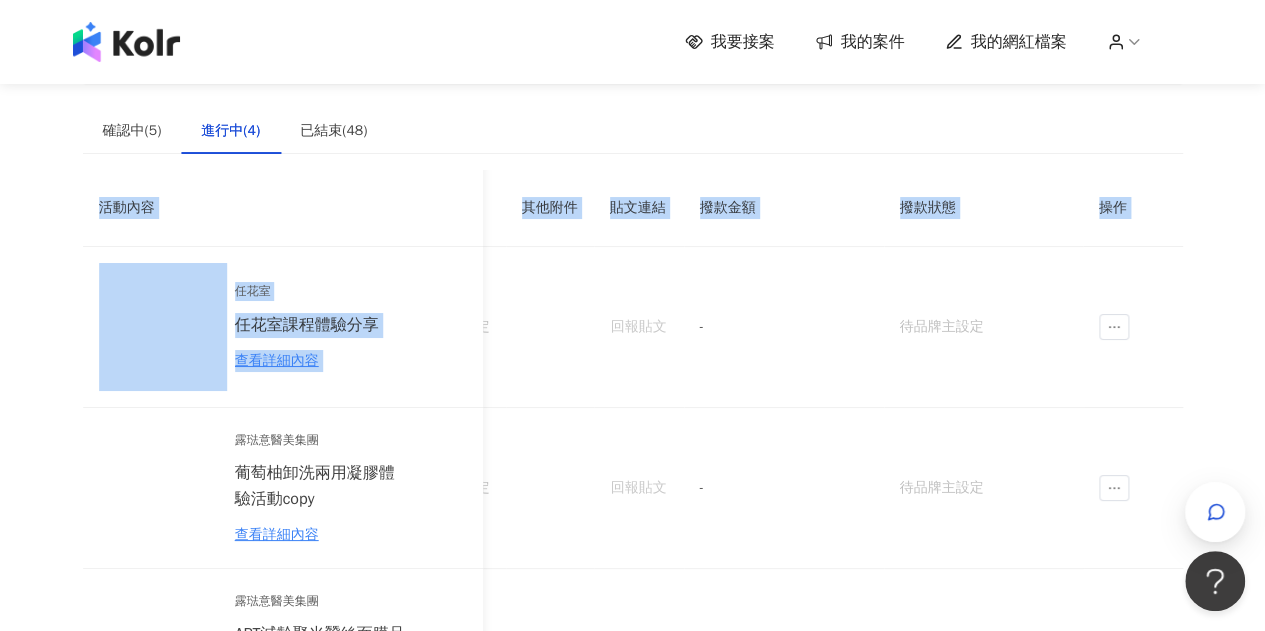 drag, startPoint x: 895, startPoint y: 329, endPoint x: 1339, endPoint y: 328, distance: 444.00113 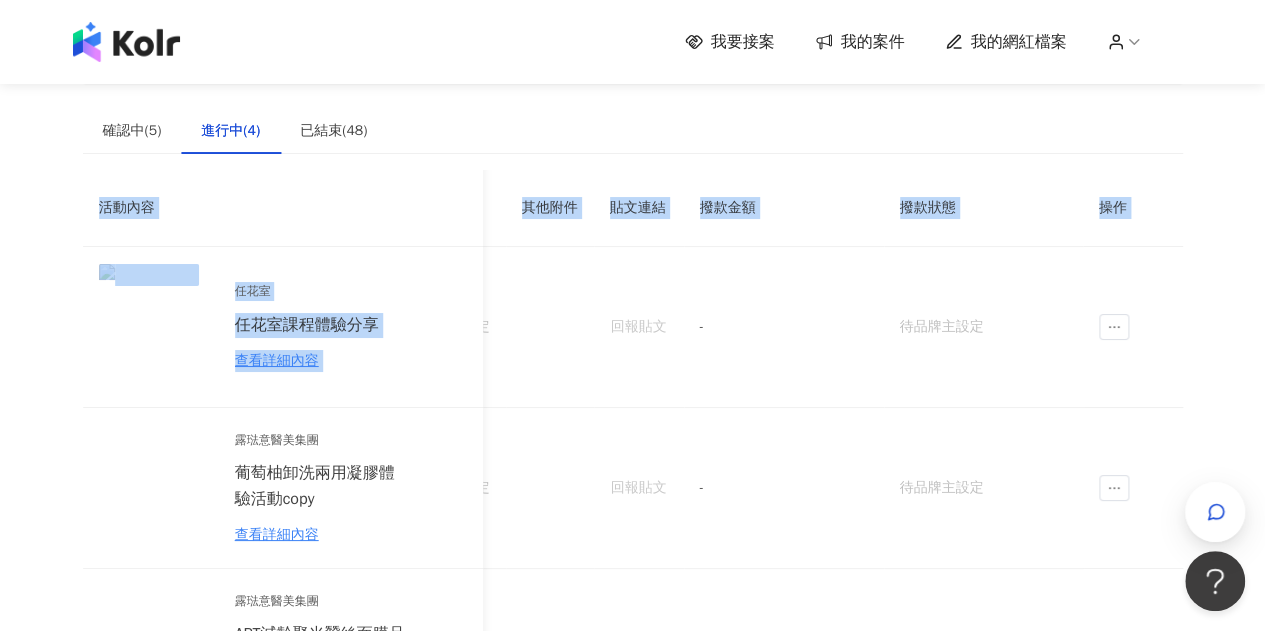 click on "我要接案 我的案件 我的網紅檔案 建議執行流程 確認中(5) 進行中(4) 已結束(48) 邀請中 報名中 活動內容 合作金額 合作方式 邀請發送時間 邀請狀態 操作               No data 活動內容 合作費用（含稅） 推廣連結 合約 勞報單 其他附件 貼文連結 撥款金額 撥款狀態 操作                       任花室 任花室課程體驗分享 查看詳細內容 待品牌主設定 N/A 待品牌主設定 待品牌主設定 回報貼文 - 待品牌主設定 露琺意醫美集團 葡萄柚卸洗兩用凝膠體驗活動copy 查看詳細內容 待品牌主設定 N/A 待品牌主設定 待品牌主設定 回報貼文 - 待品牌主設定 露琺意醫美集團 APT減齡聚光蠶絲面膜品上市體驗copy 查看詳細內容 待品牌主設定 N/A 待品牌主設定 待品牌主設定 回報貼文 - 待品牌主設定 喜年來股份有限公司 【金牛角Hello Kitty禮盒-束口便當袋款】開箱合作（無酬互惠） N/A - 1" at bounding box center [632, 315] 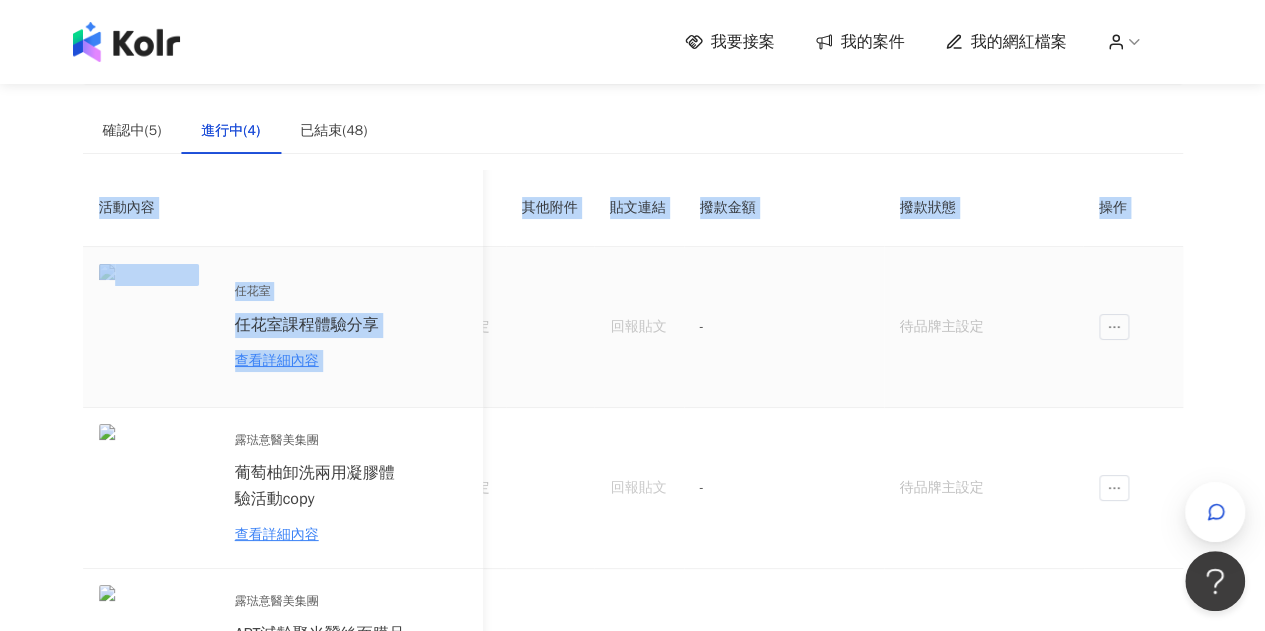 click on "-" at bounding box center [784, 327] 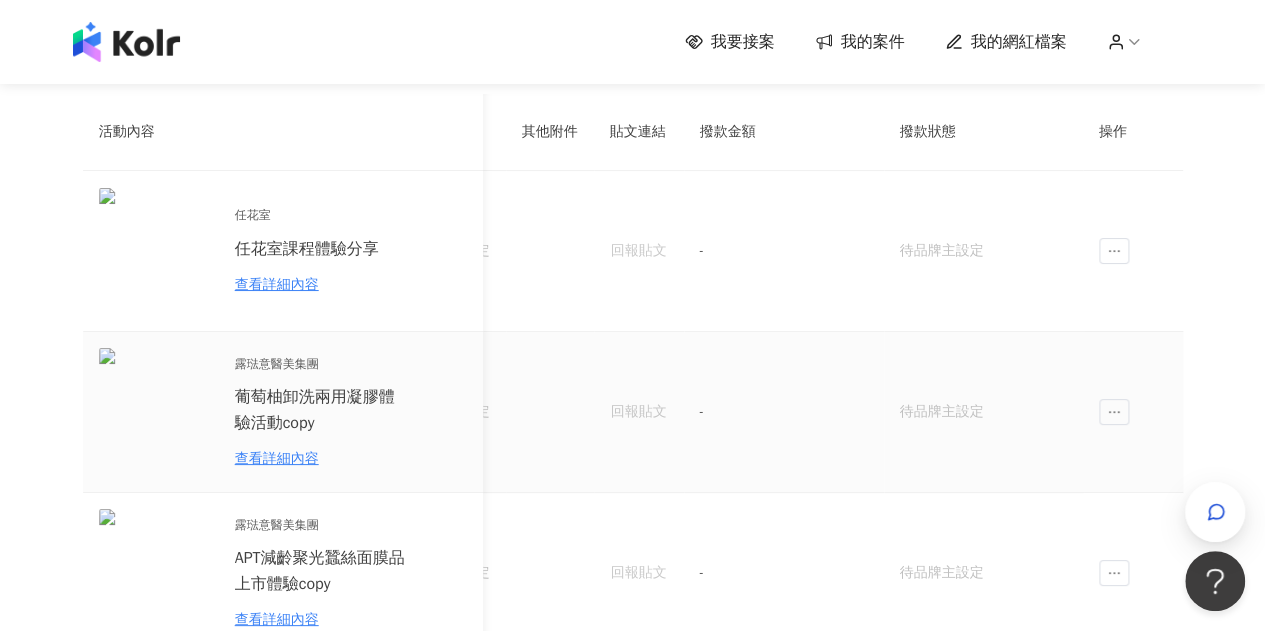 scroll, scrollTop: 300, scrollLeft: 0, axis: vertical 